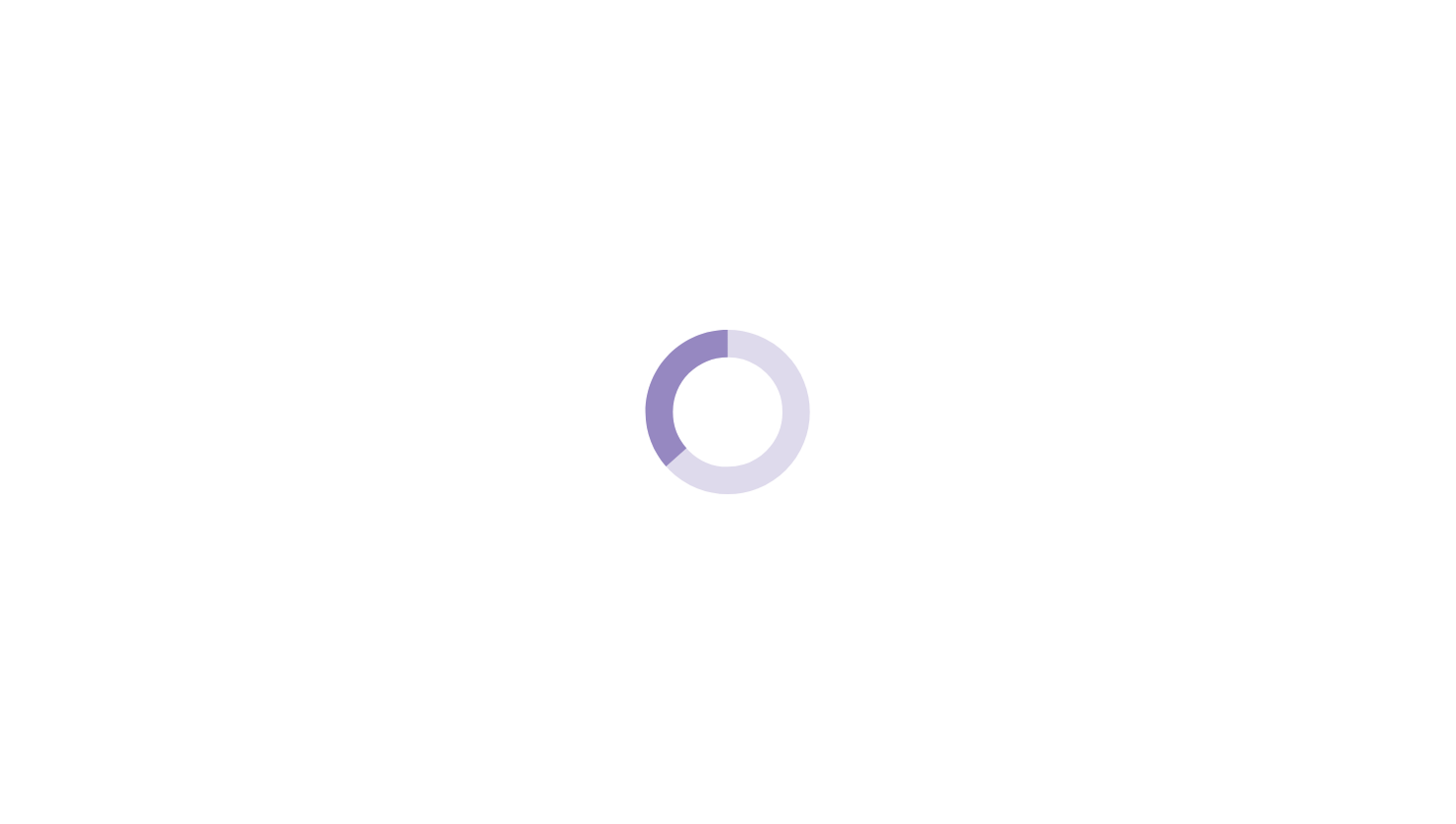 scroll, scrollTop: 0, scrollLeft: 0, axis: both 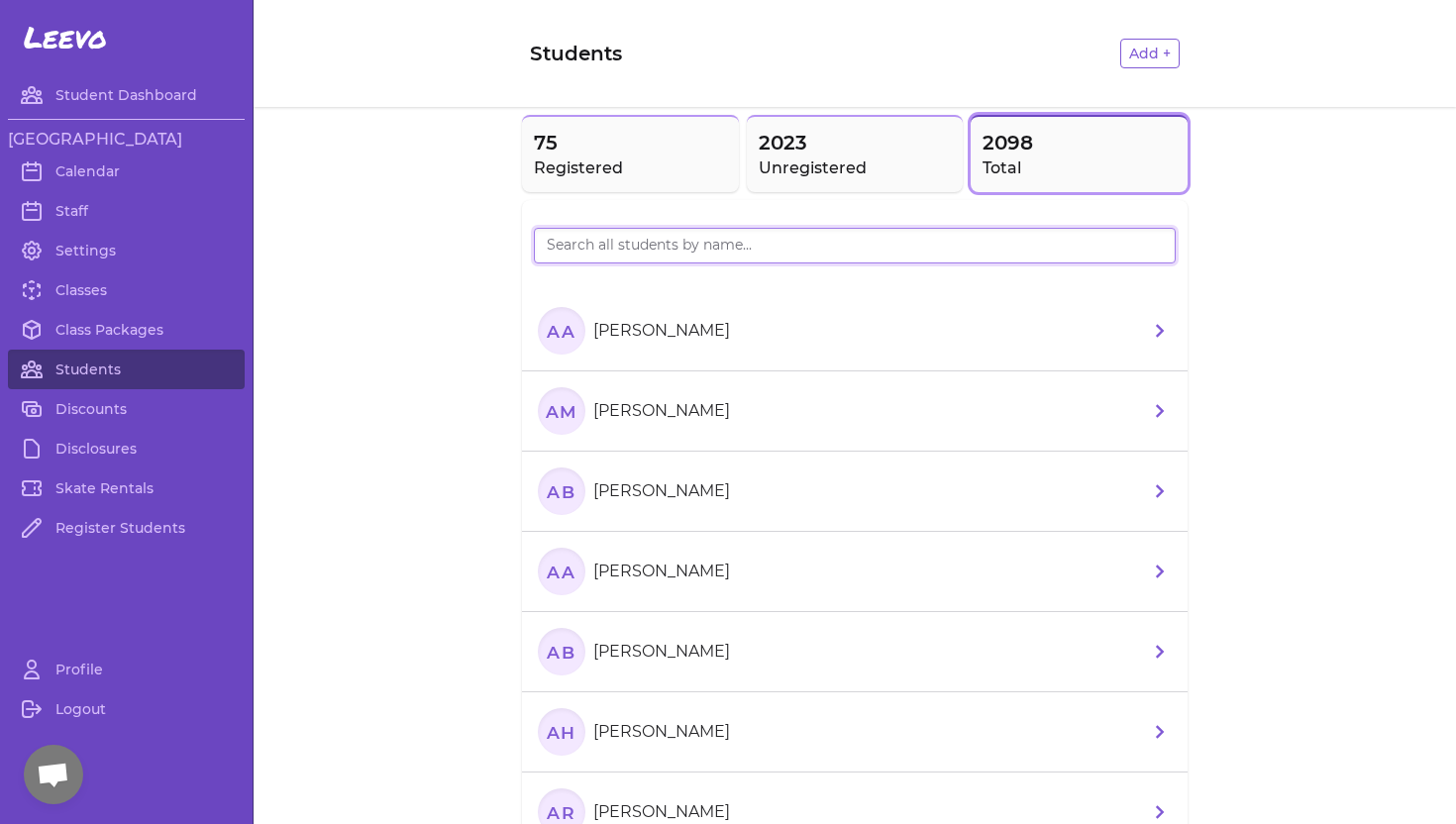 click at bounding box center (855, 246) 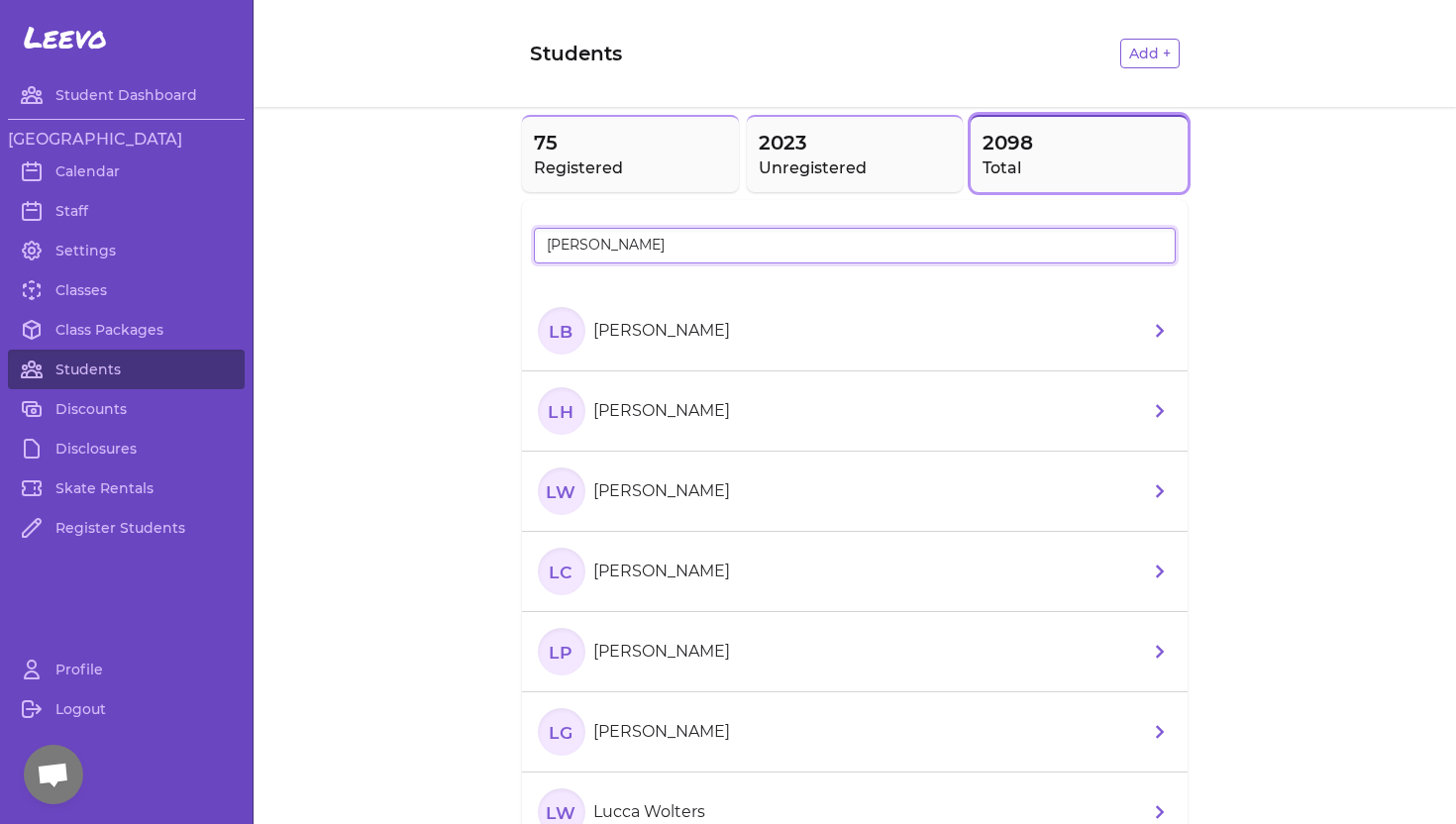 type on "[PERSON_NAME]" 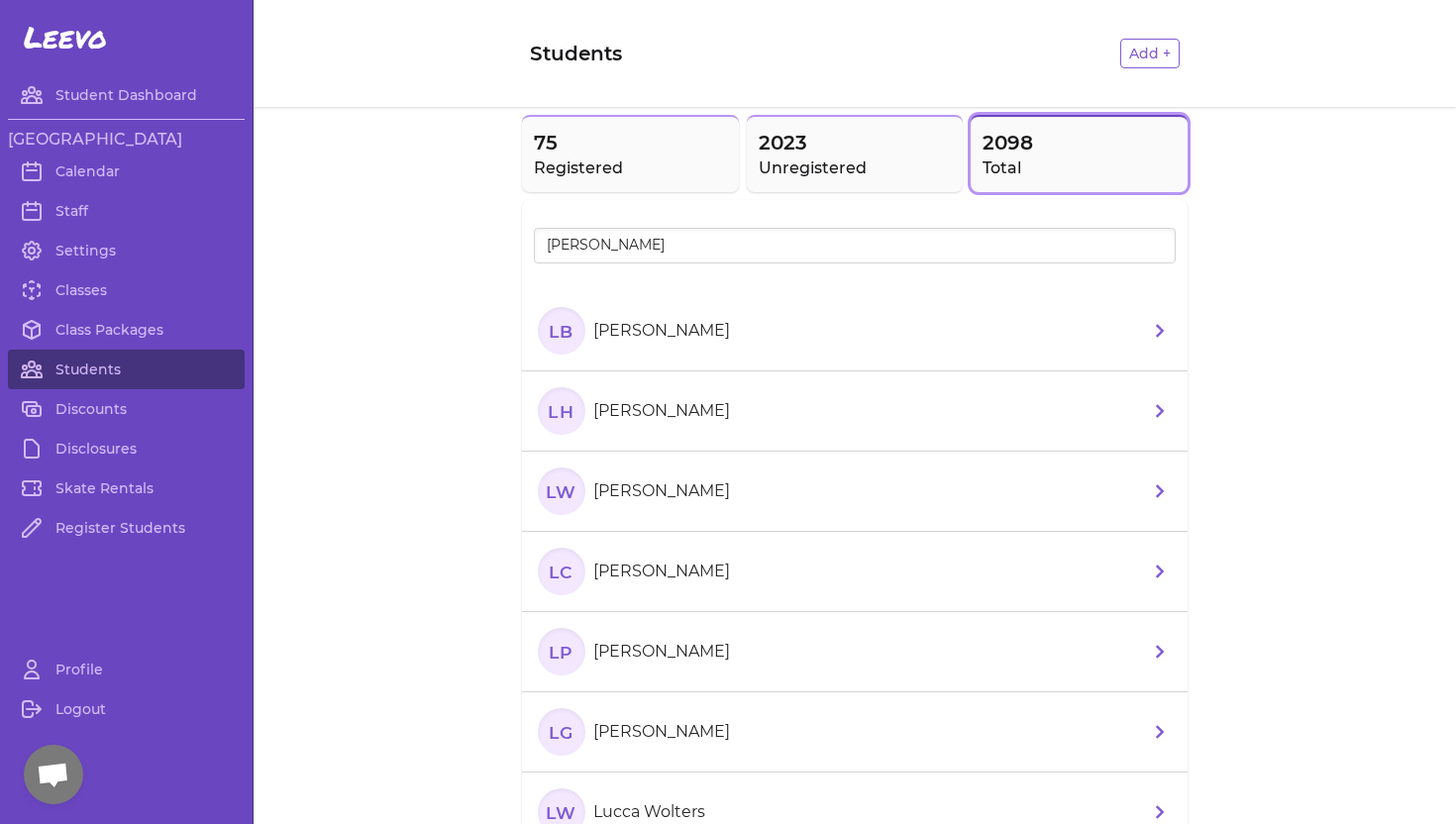 click on "[PERSON_NAME]" at bounding box center (662, 491) 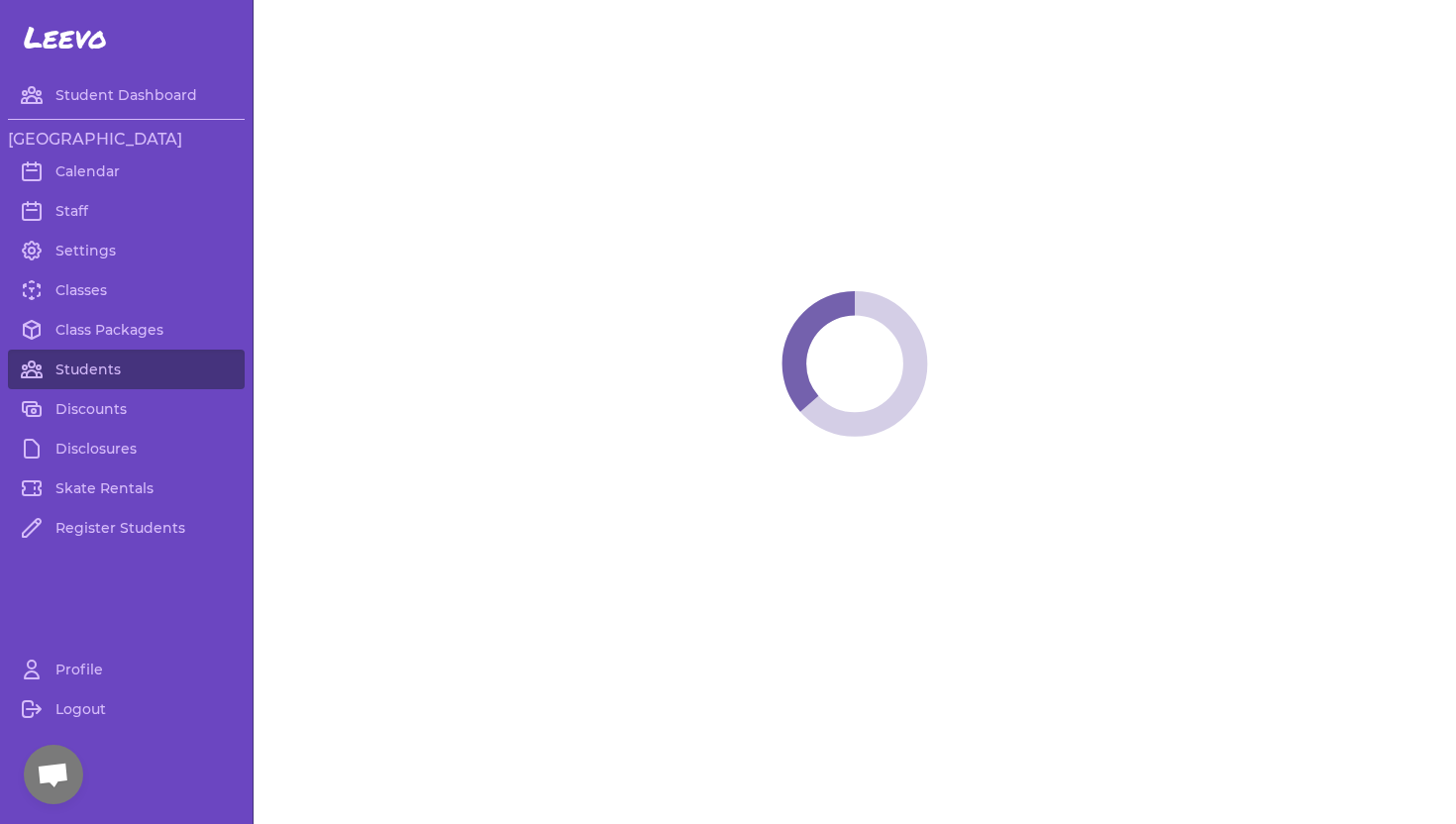 select on "ID" 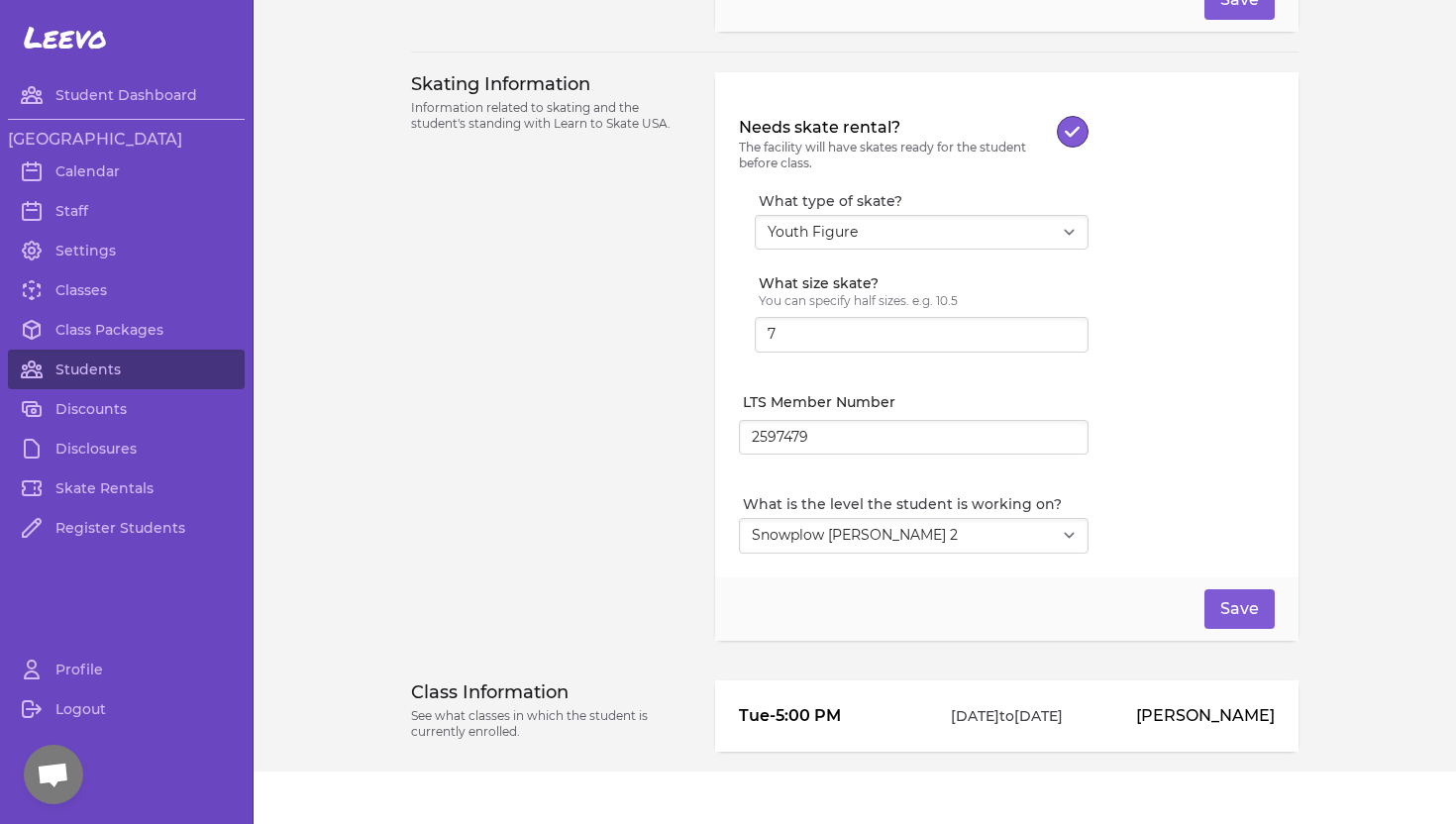 scroll, scrollTop: 1763, scrollLeft: 0, axis: vertical 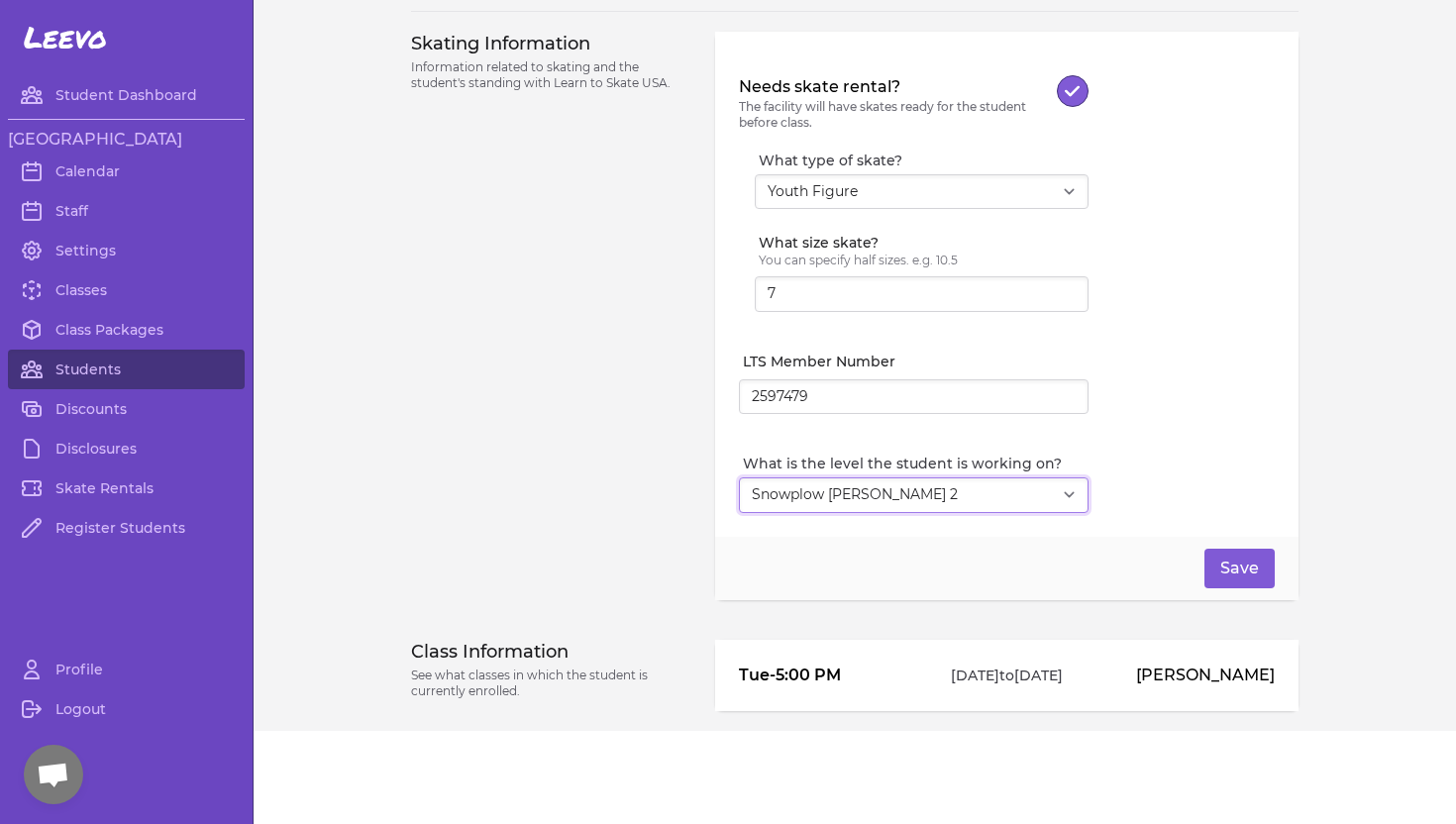 click on "Select Level I don't know Basic 1 Basic 2 Basic 3 Basic 4 Basic 5 Basic 6 Snowplow [PERSON_NAME] 1 Snowplow [PERSON_NAME] 2 Snowplow [PERSON_NAME] 3 Snowplow [PERSON_NAME] 4 Pre-Free Skate Free Skate 1 Free Skate 2 Free Skate 3 Free Skate 4 Free Skate 5 Free Skate 6 Adult 1 Adult 2 Adult 3 Adult 4 Adult 5 Adult 6 Hockey 1 Hockey 2 Hockey 3 Hockey 4 Ice Mice Advanced Skaters Powerskating" at bounding box center (913, 495) 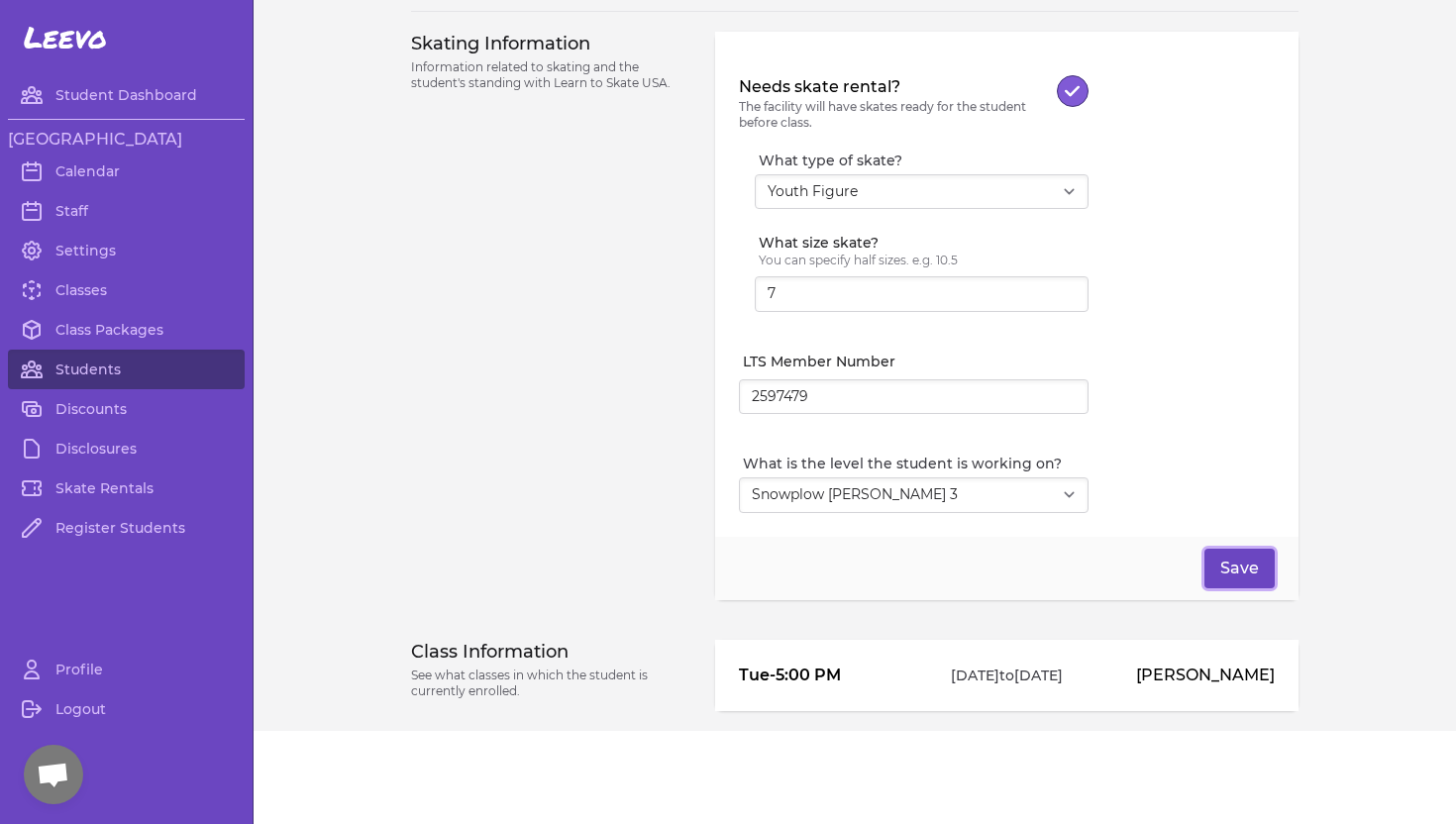 click on "Save" at bounding box center [1239, 568] 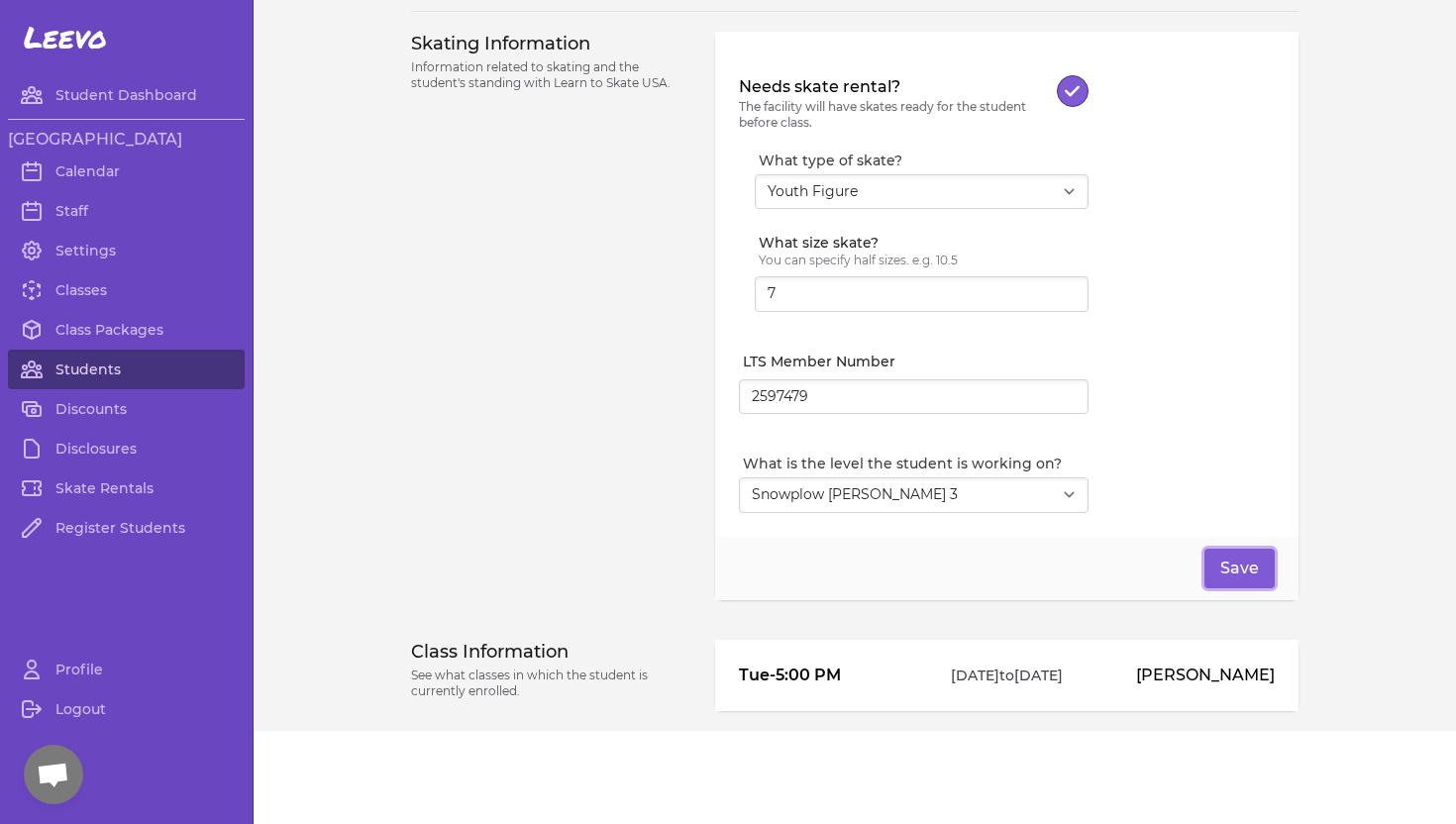 scroll, scrollTop: 1763, scrollLeft: 0, axis: vertical 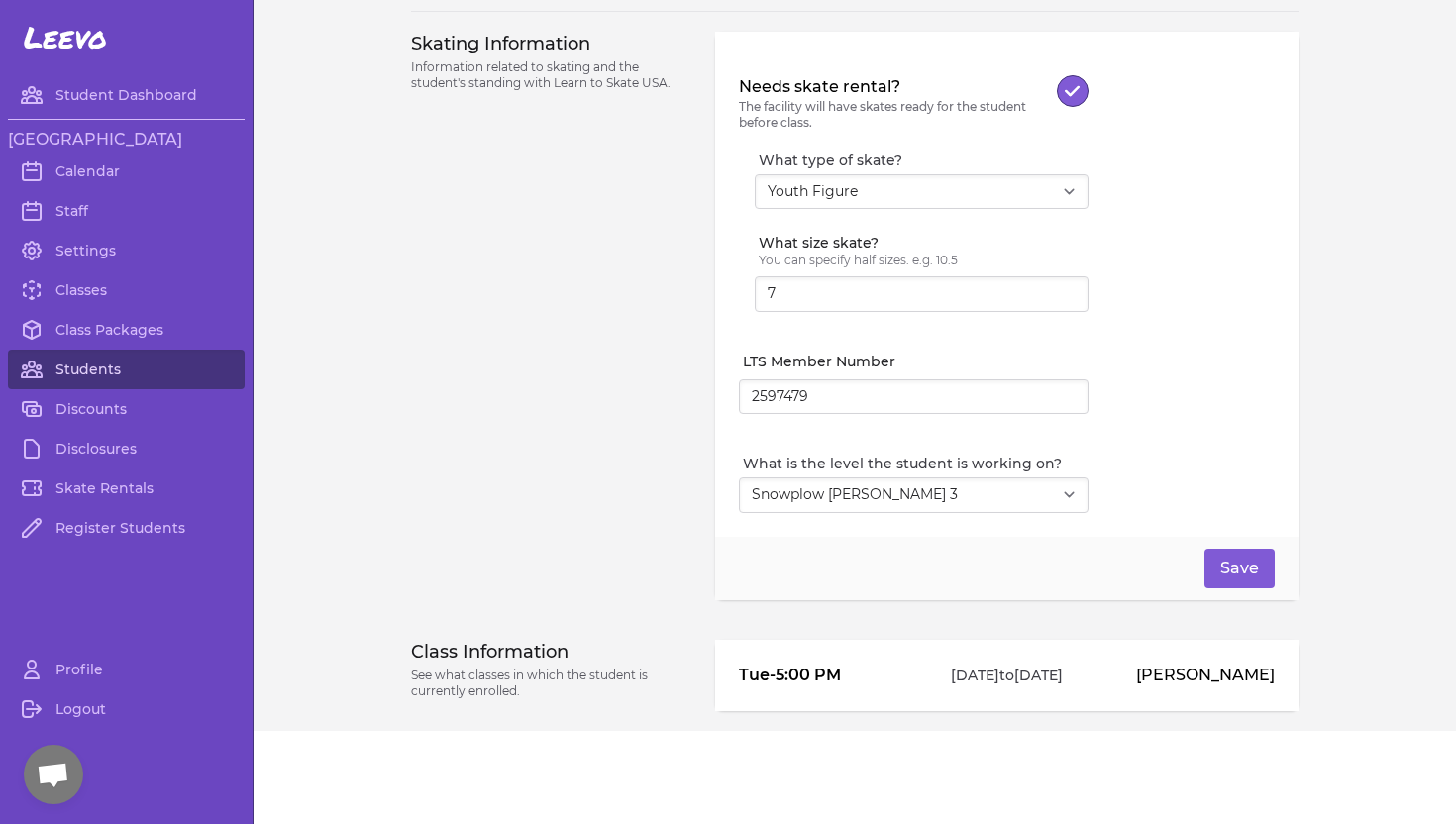 click on "Students" at bounding box center [126, 369] 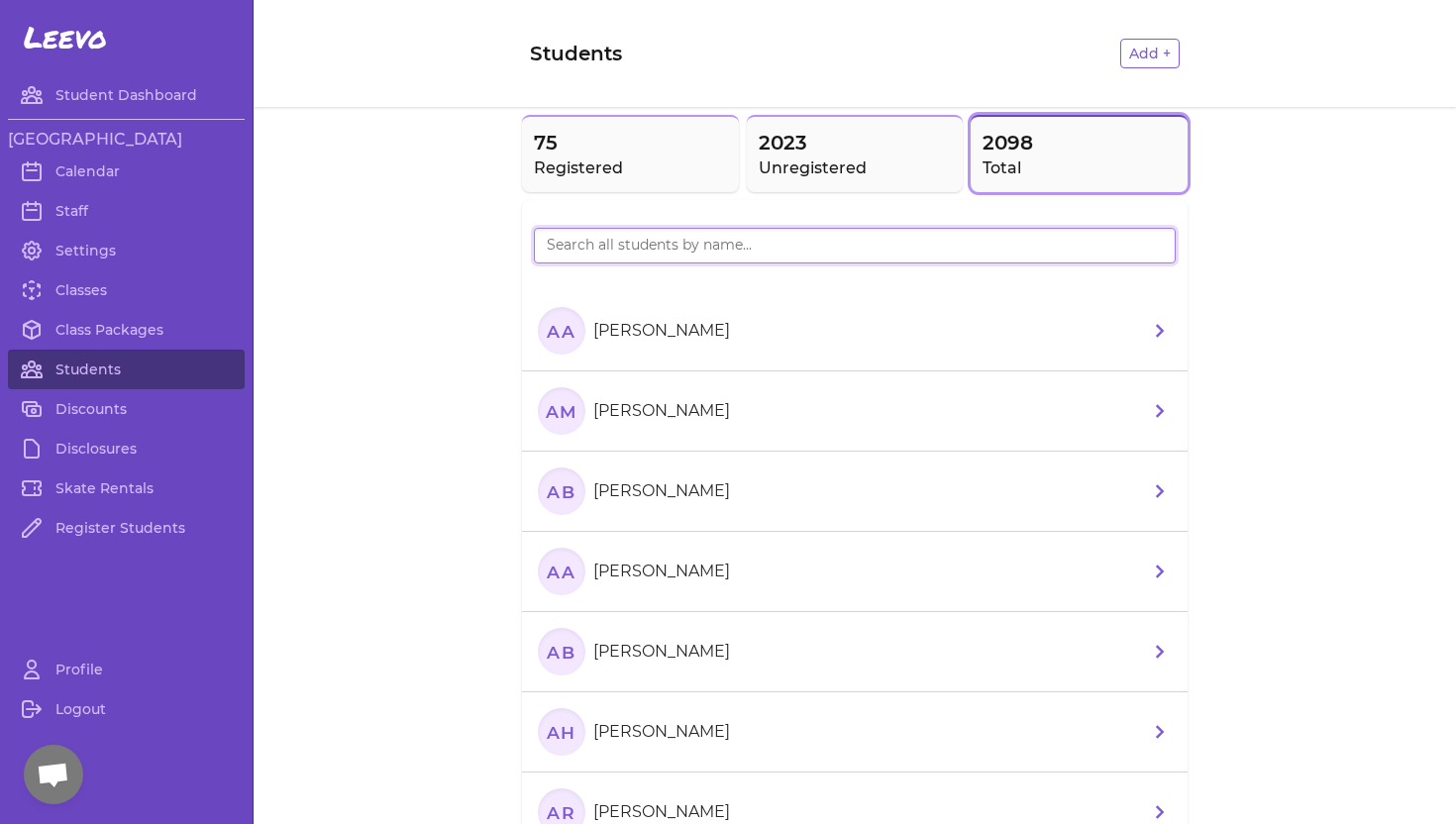 click at bounding box center (855, 246) 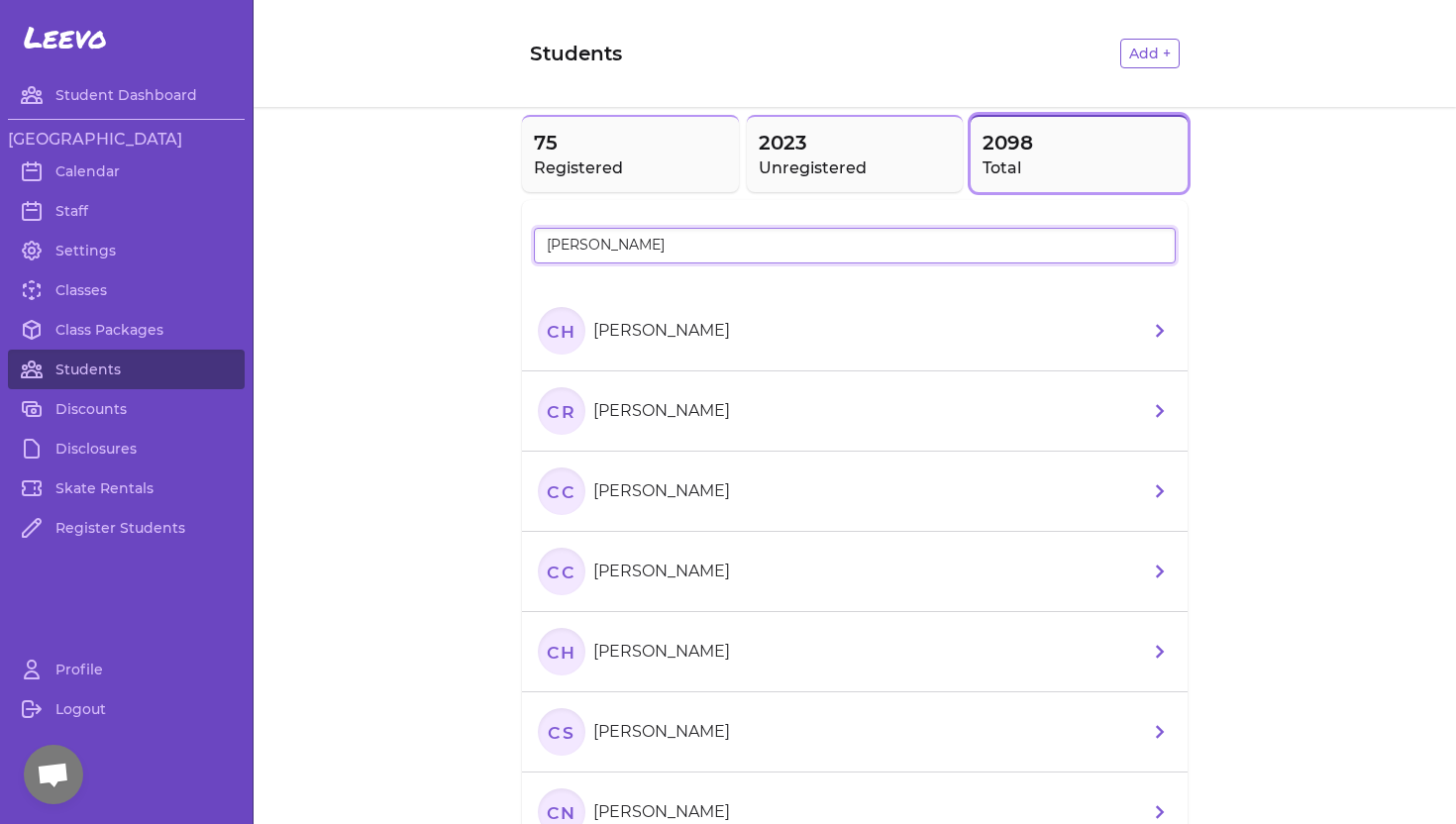 type on "[PERSON_NAME]" 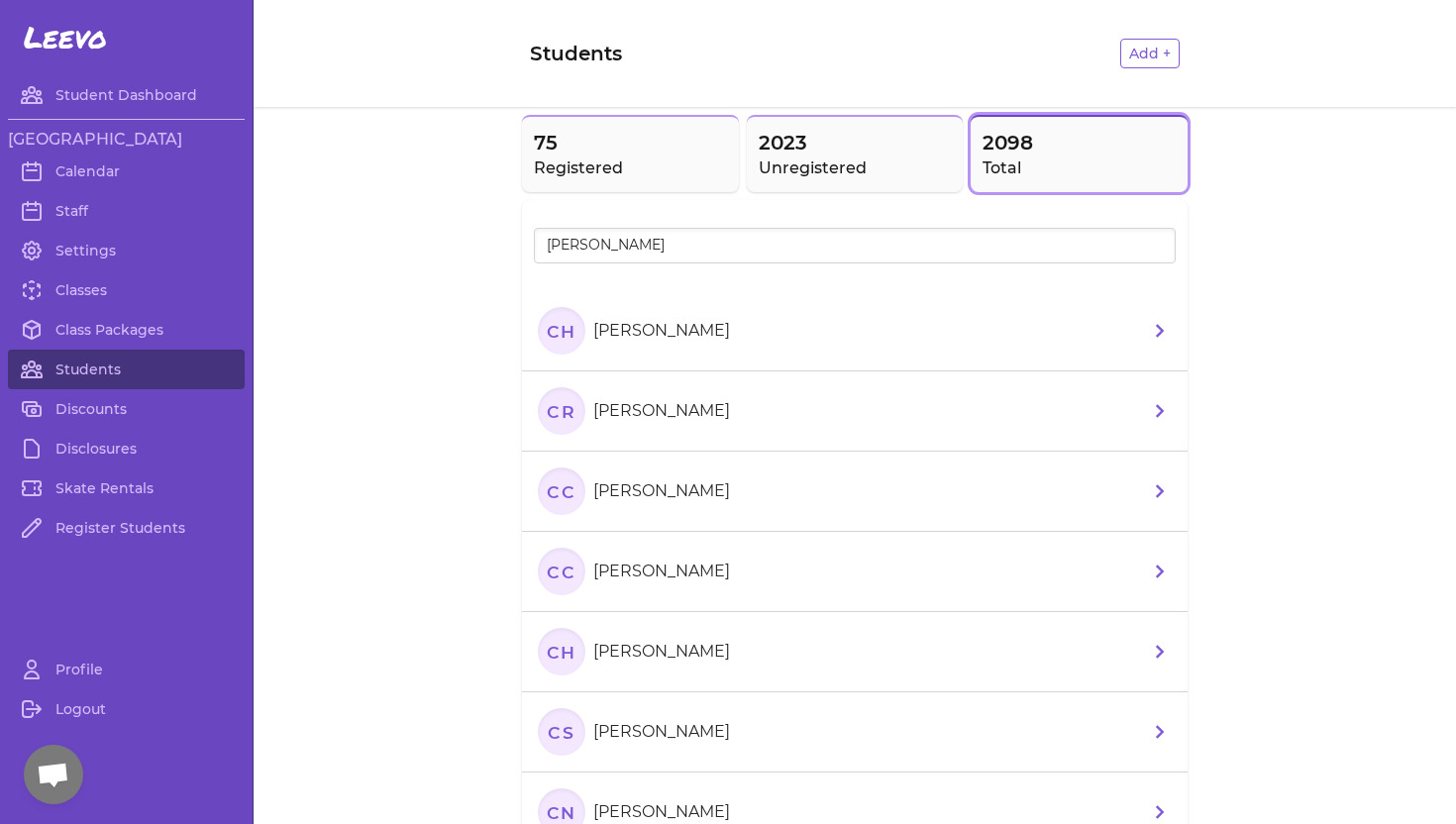 click on "[PERSON_NAME]" at bounding box center [662, 491] 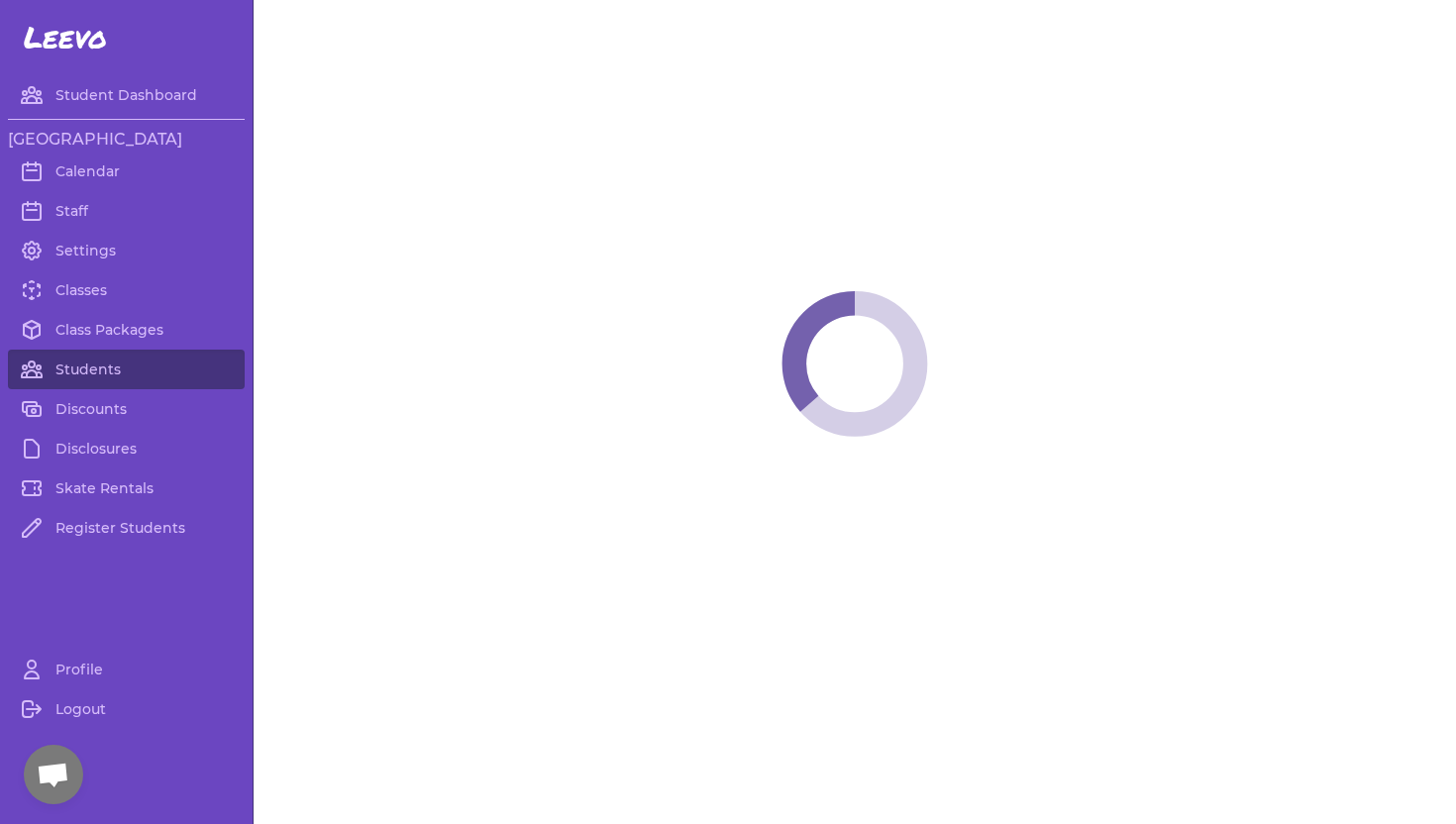 select on "ID" 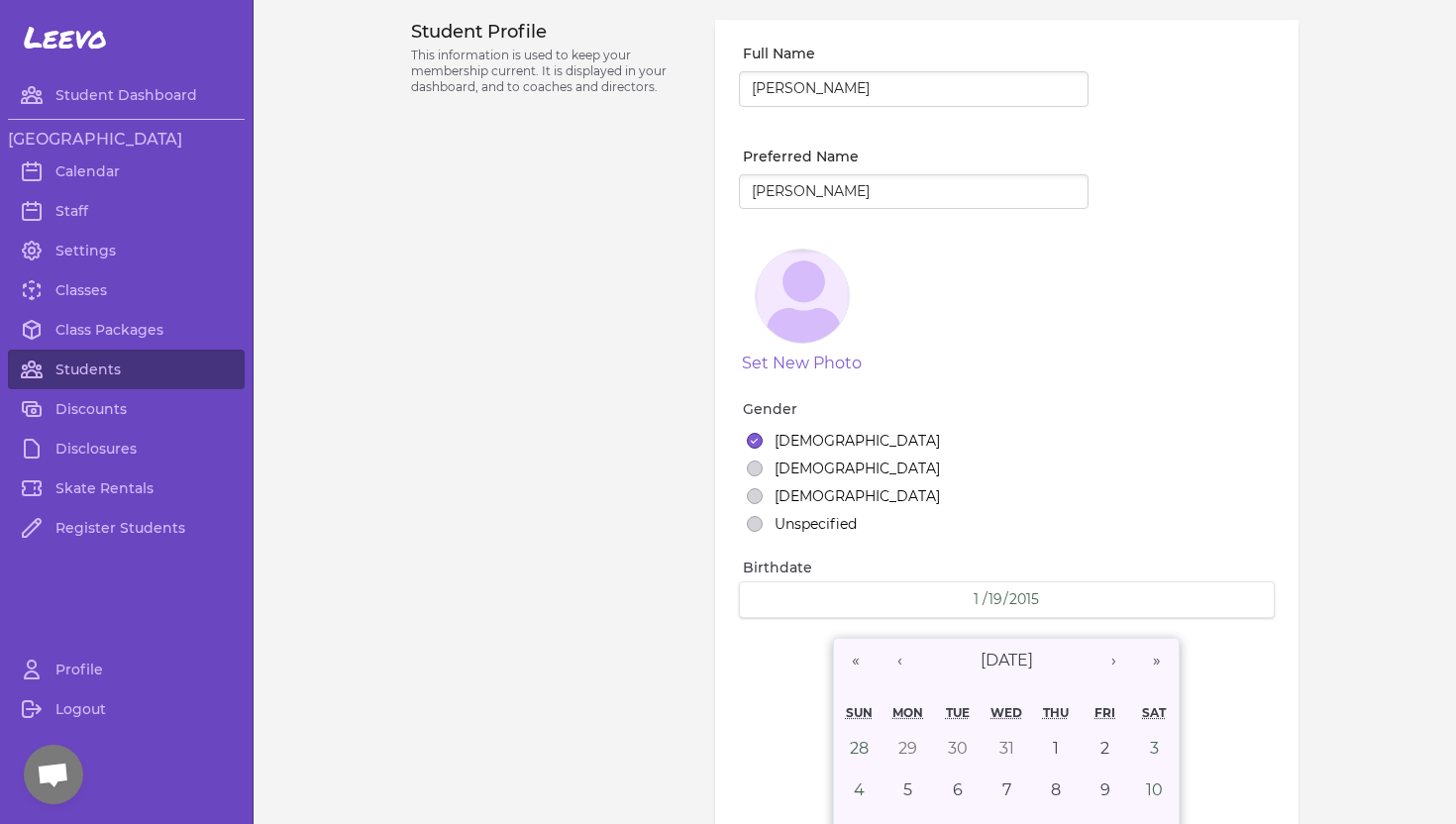 select on "2" 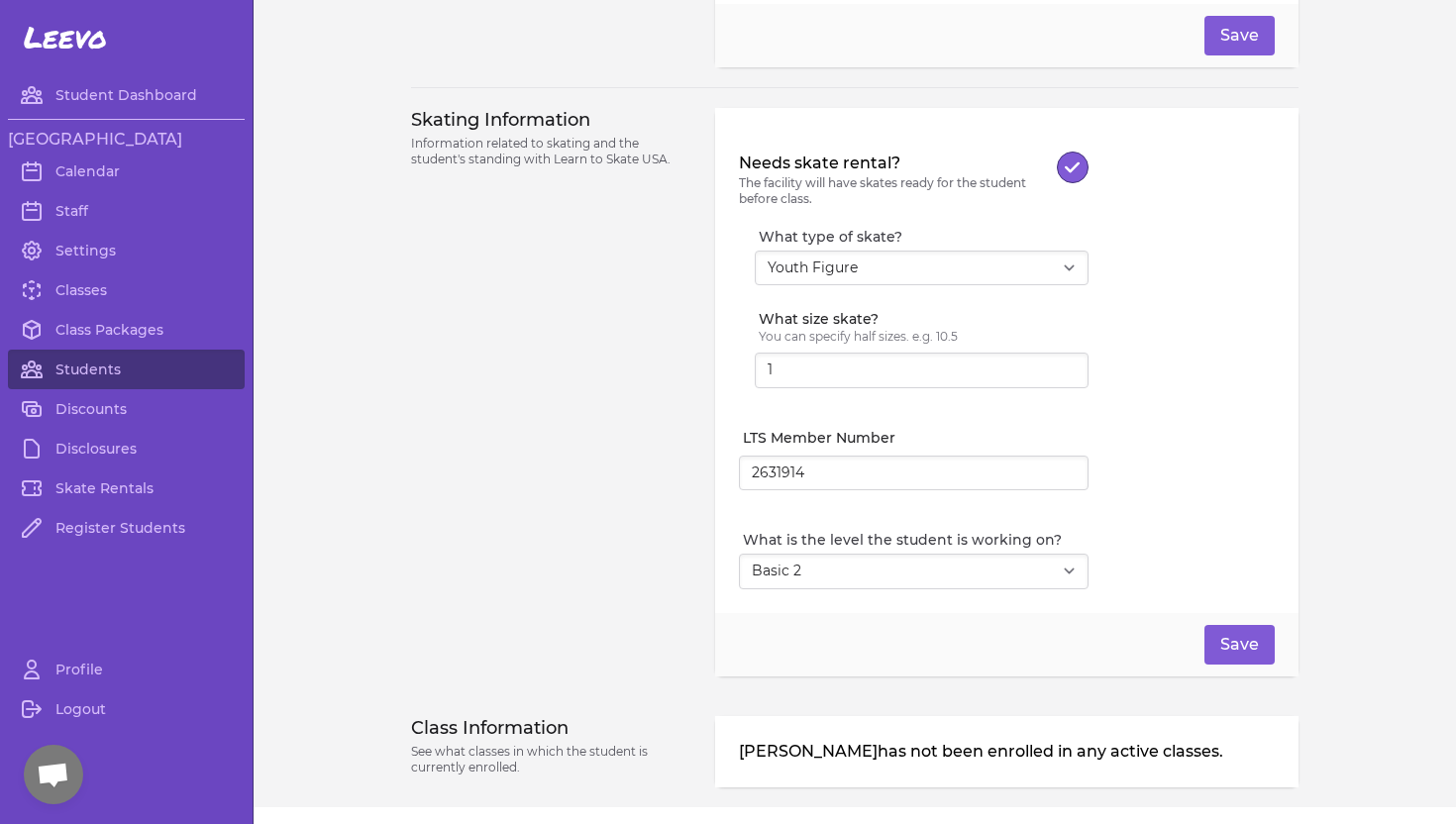 scroll, scrollTop: 1763, scrollLeft: 0, axis: vertical 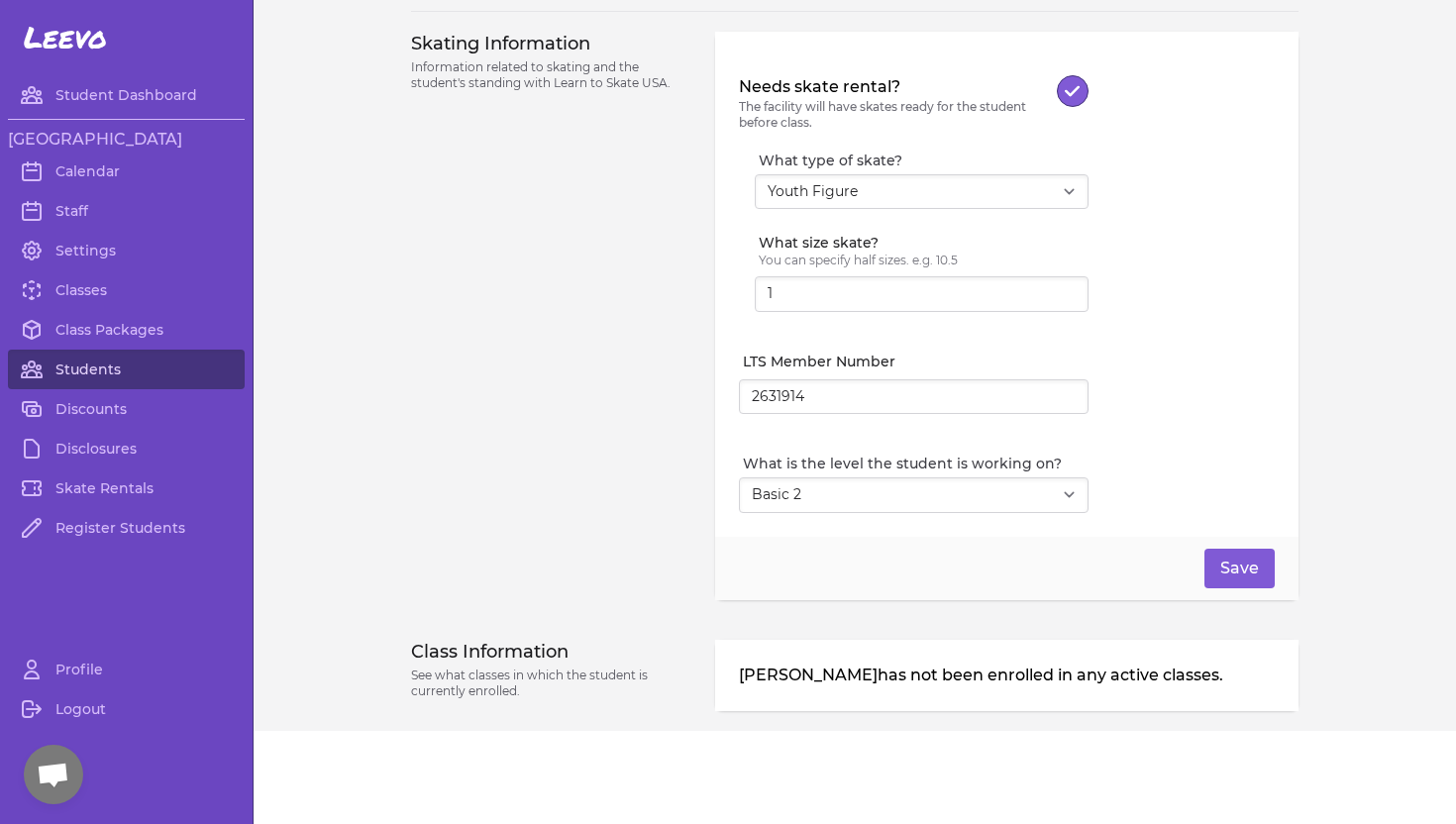 click on "Students" at bounding box center (126, 369) 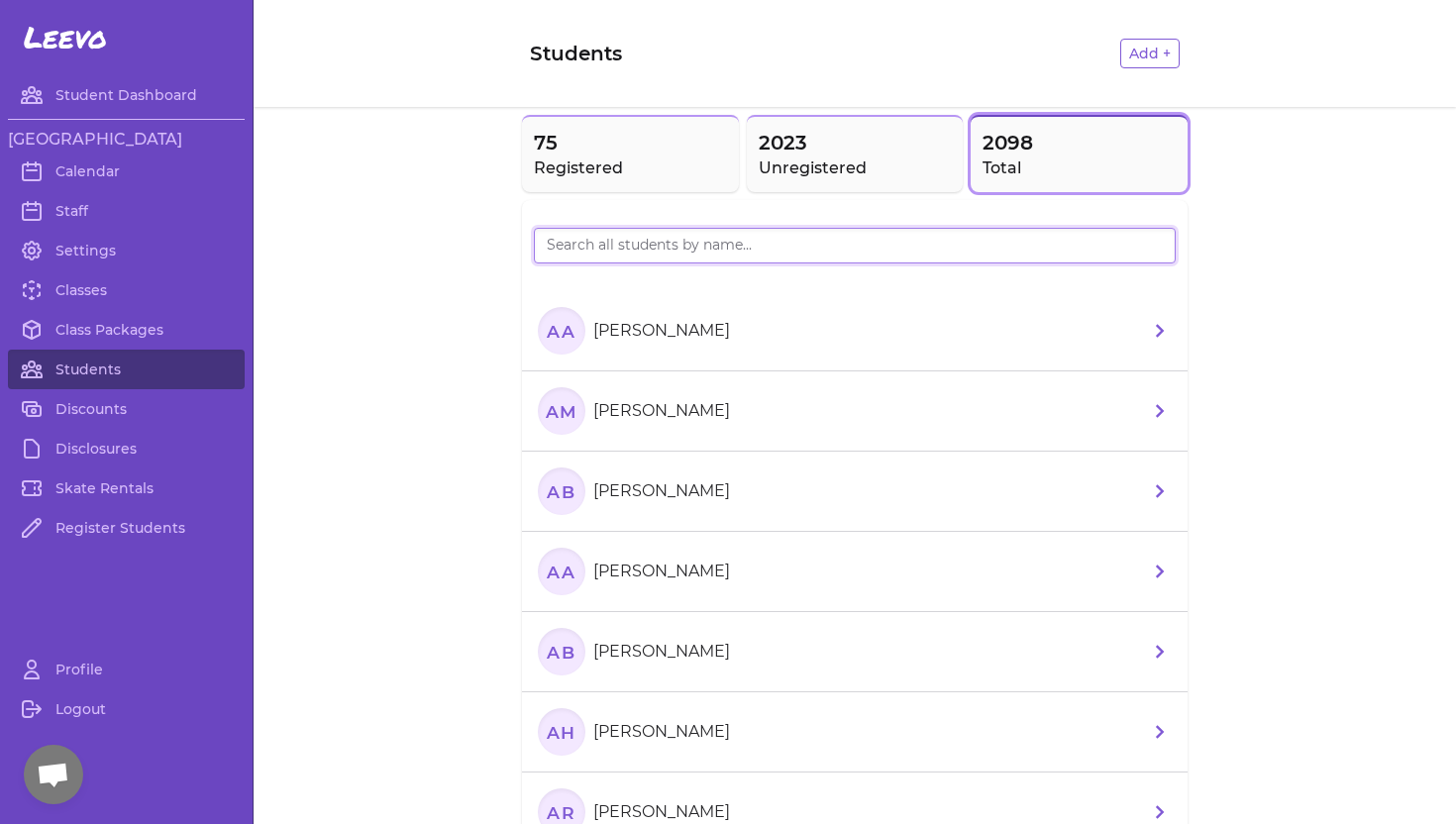 click at bounding box center (855, 246) 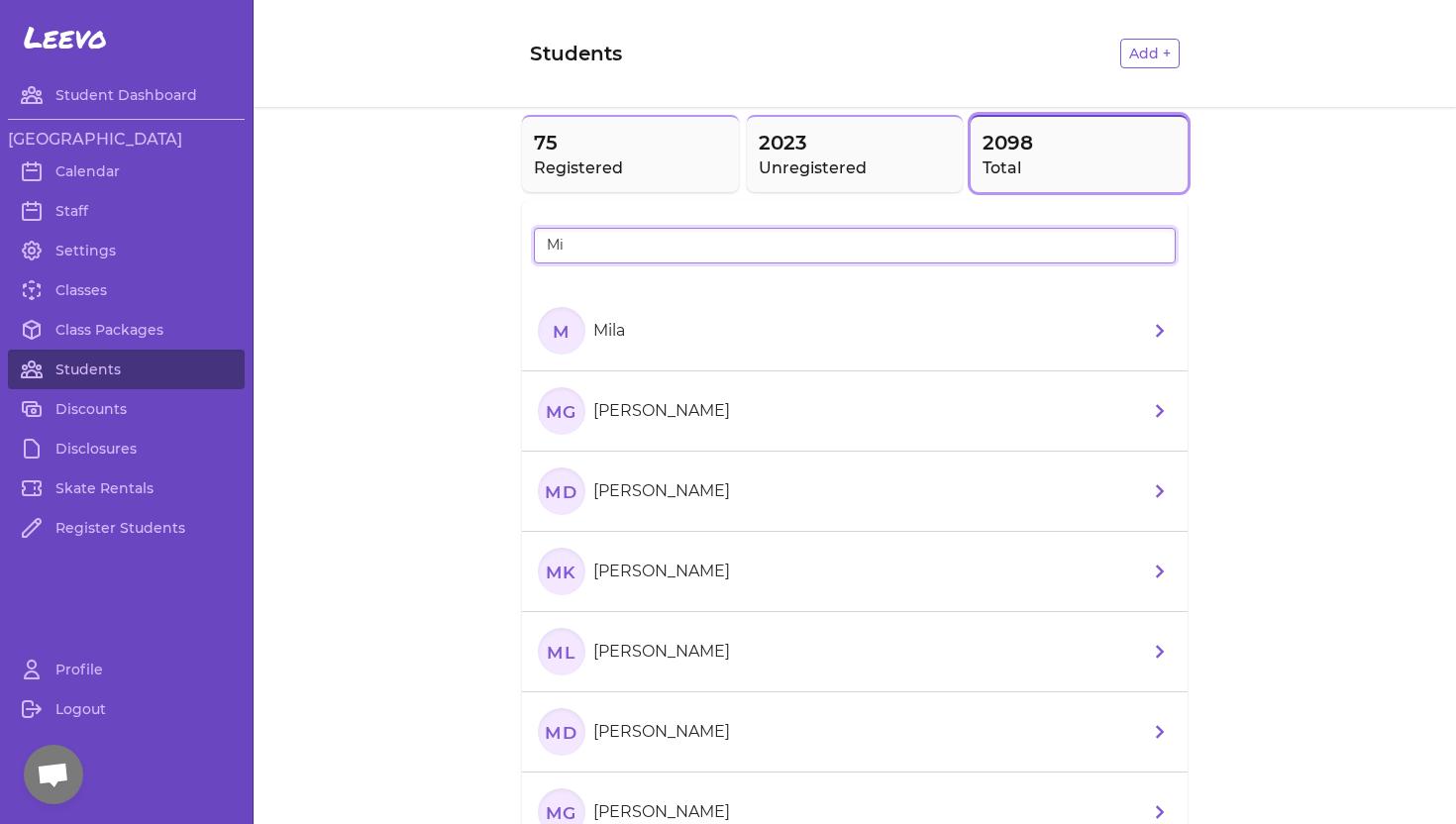 type on "M" 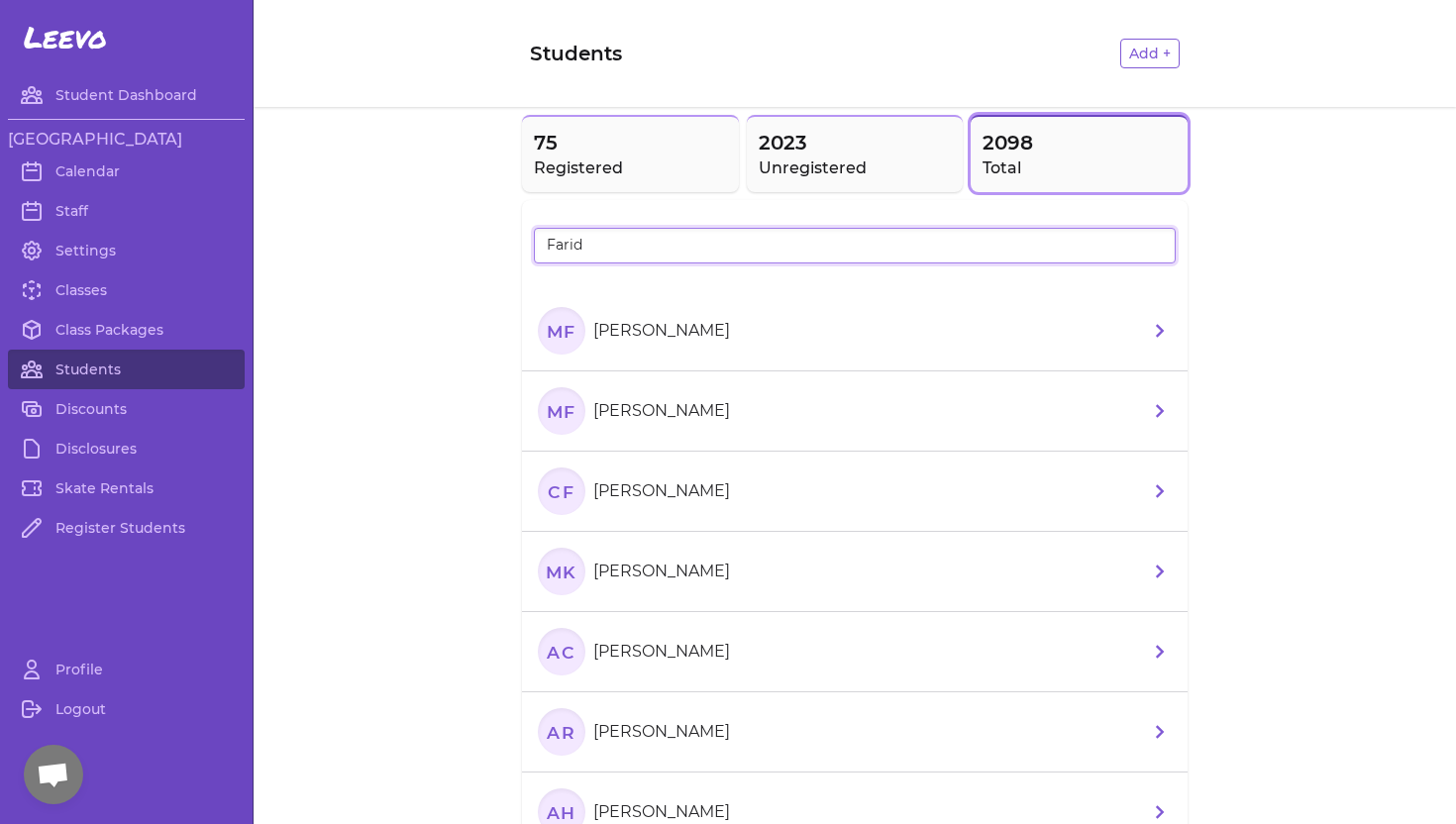 type on "Farid" 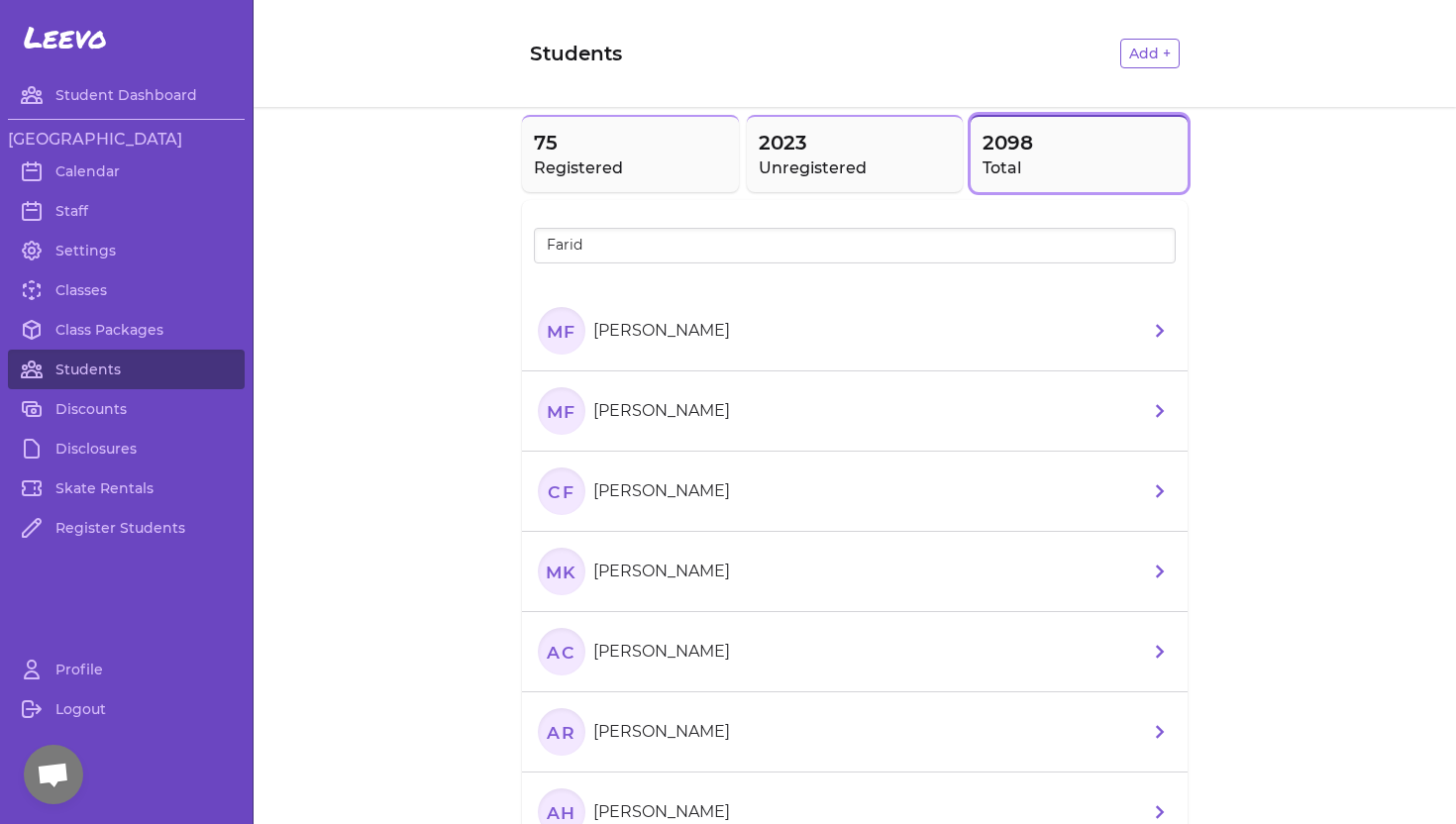 click on "[PERSON_NAME]" at bounding box center (662, 411) 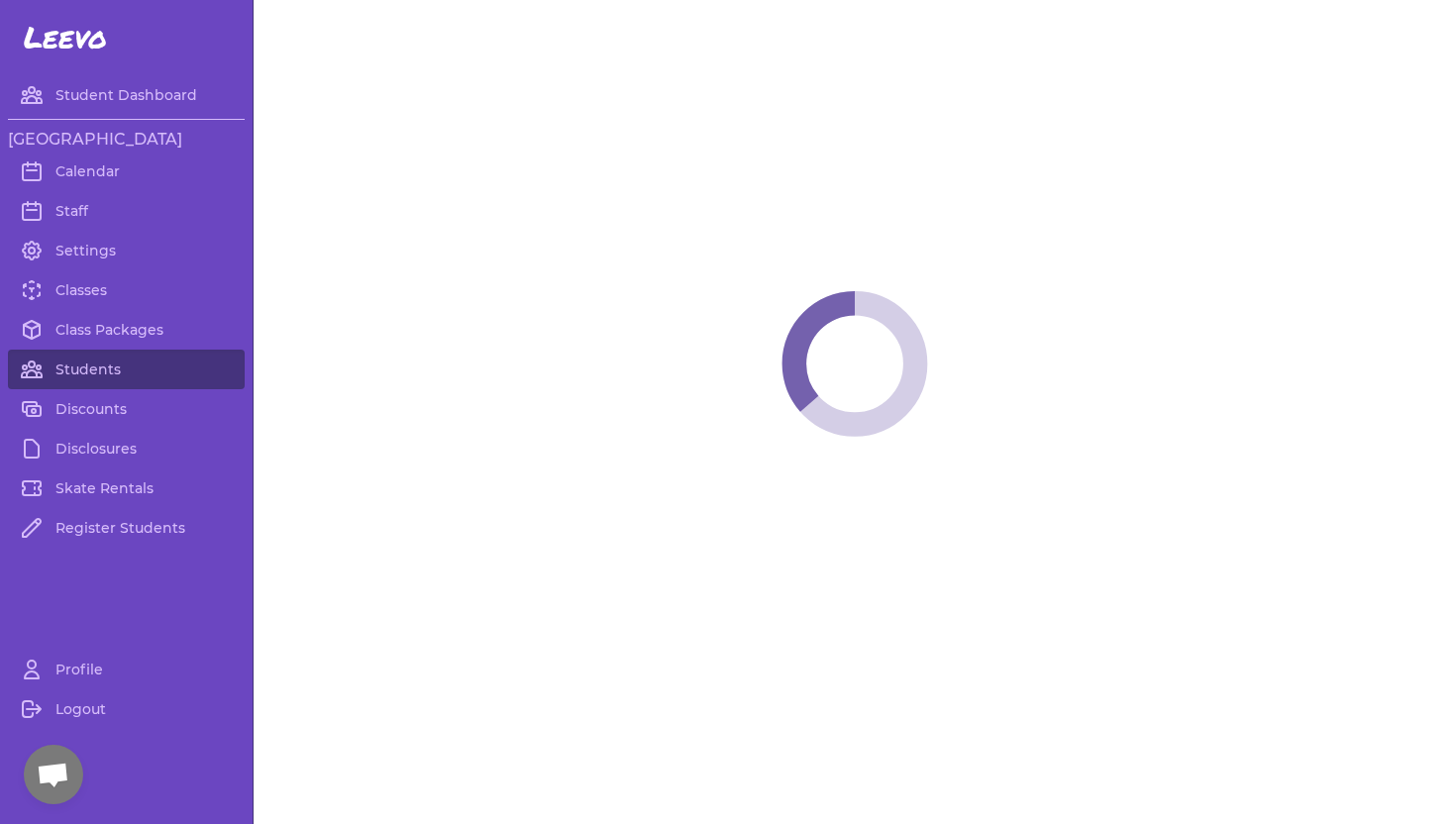 select on "ID" 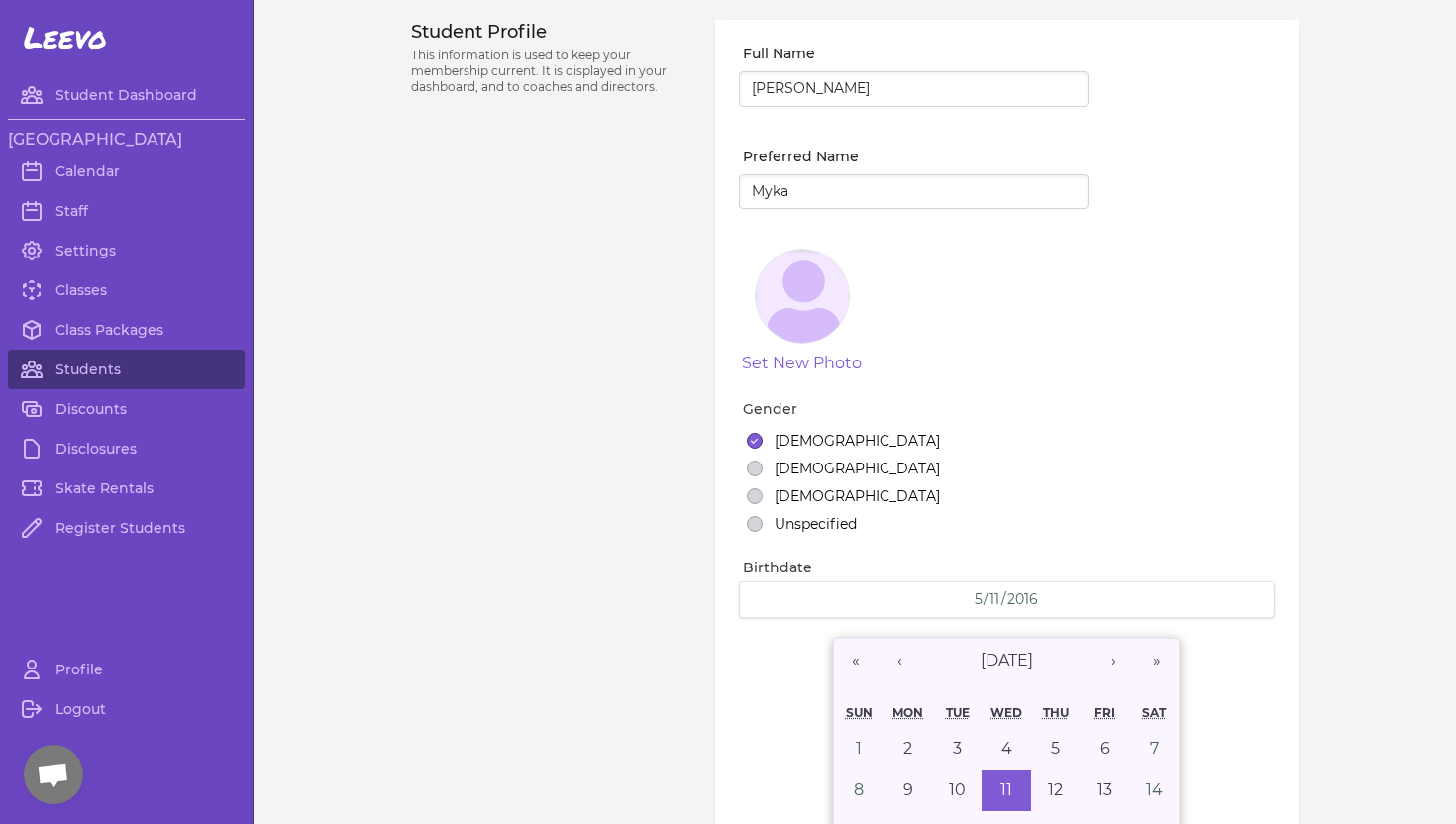 select on "2" 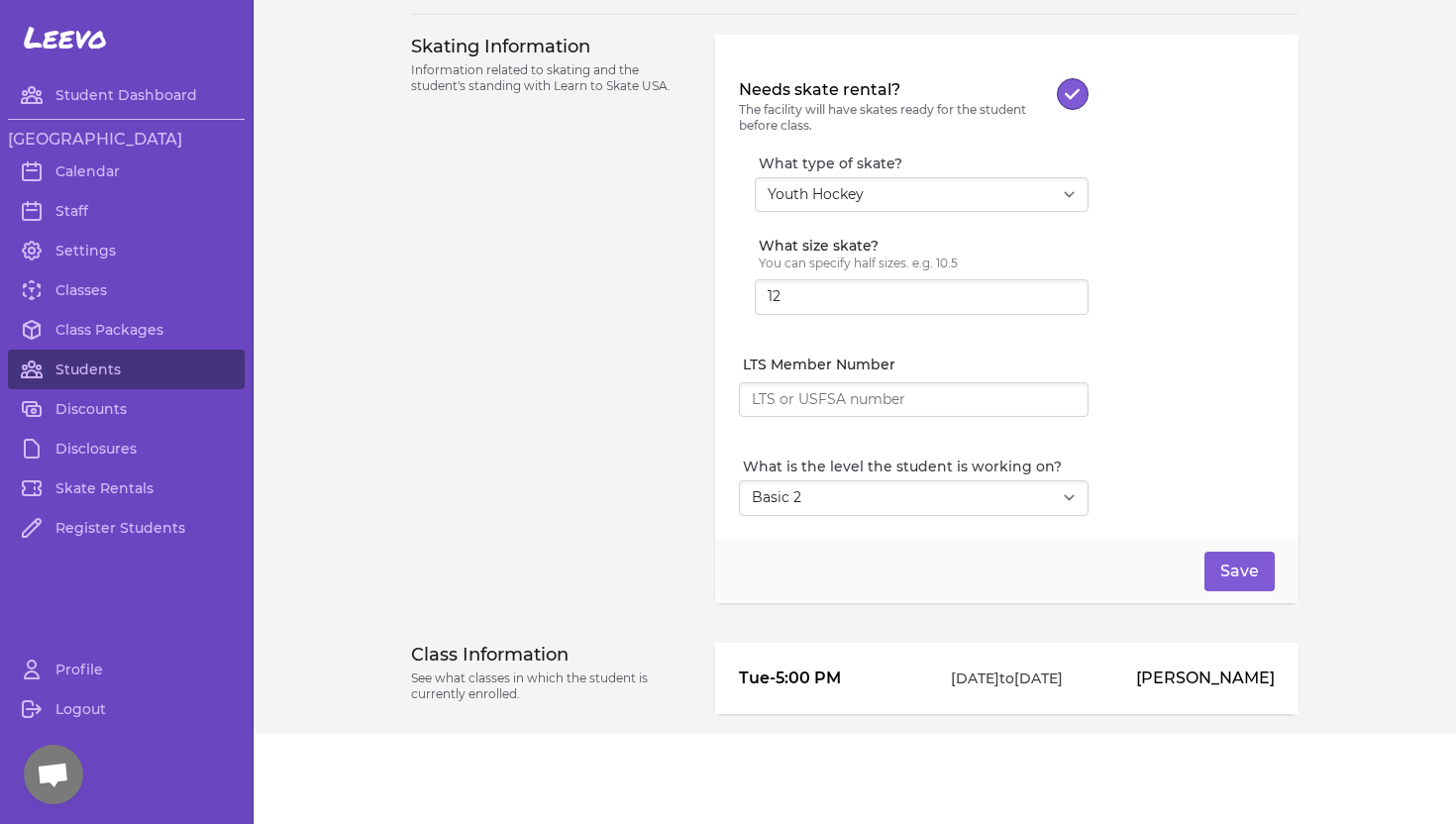 scroll, scrollTop: 1763, scrollLeft: 0, axis: vertical 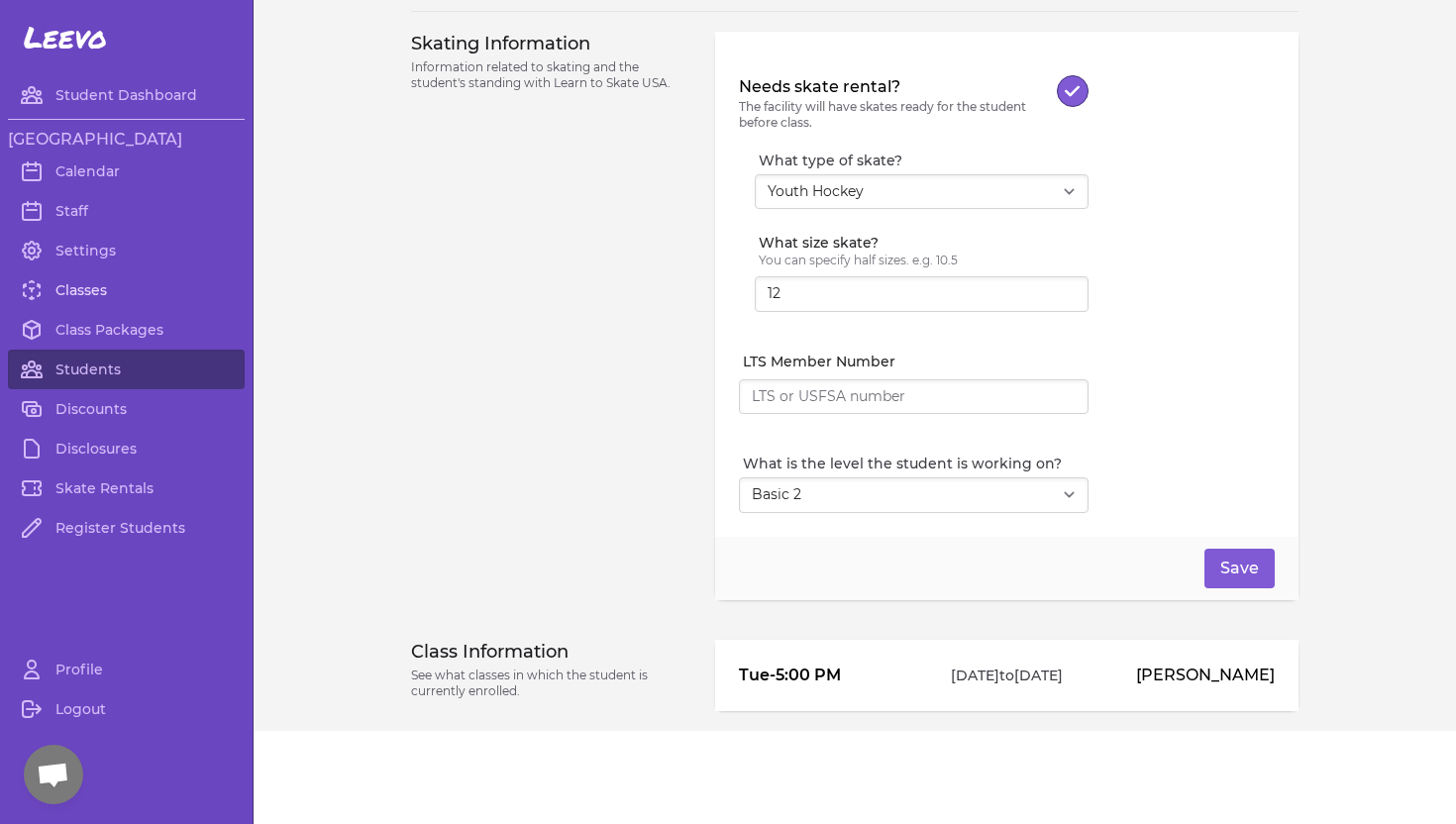 click on "Classes" at bounding box center (126, 290) 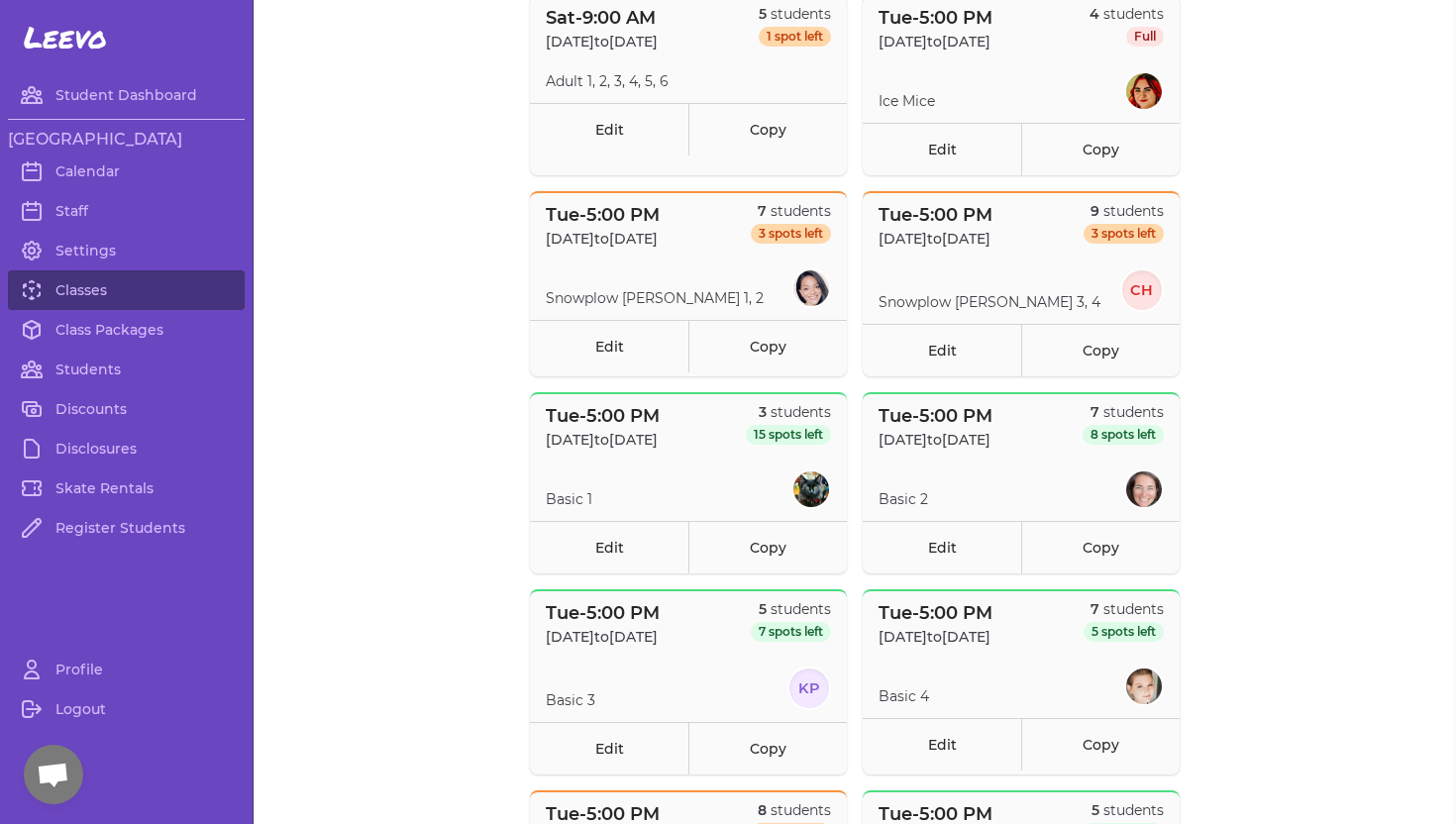 scroll, scrollTop: 955, scrollLeft: 0, axis: vertical 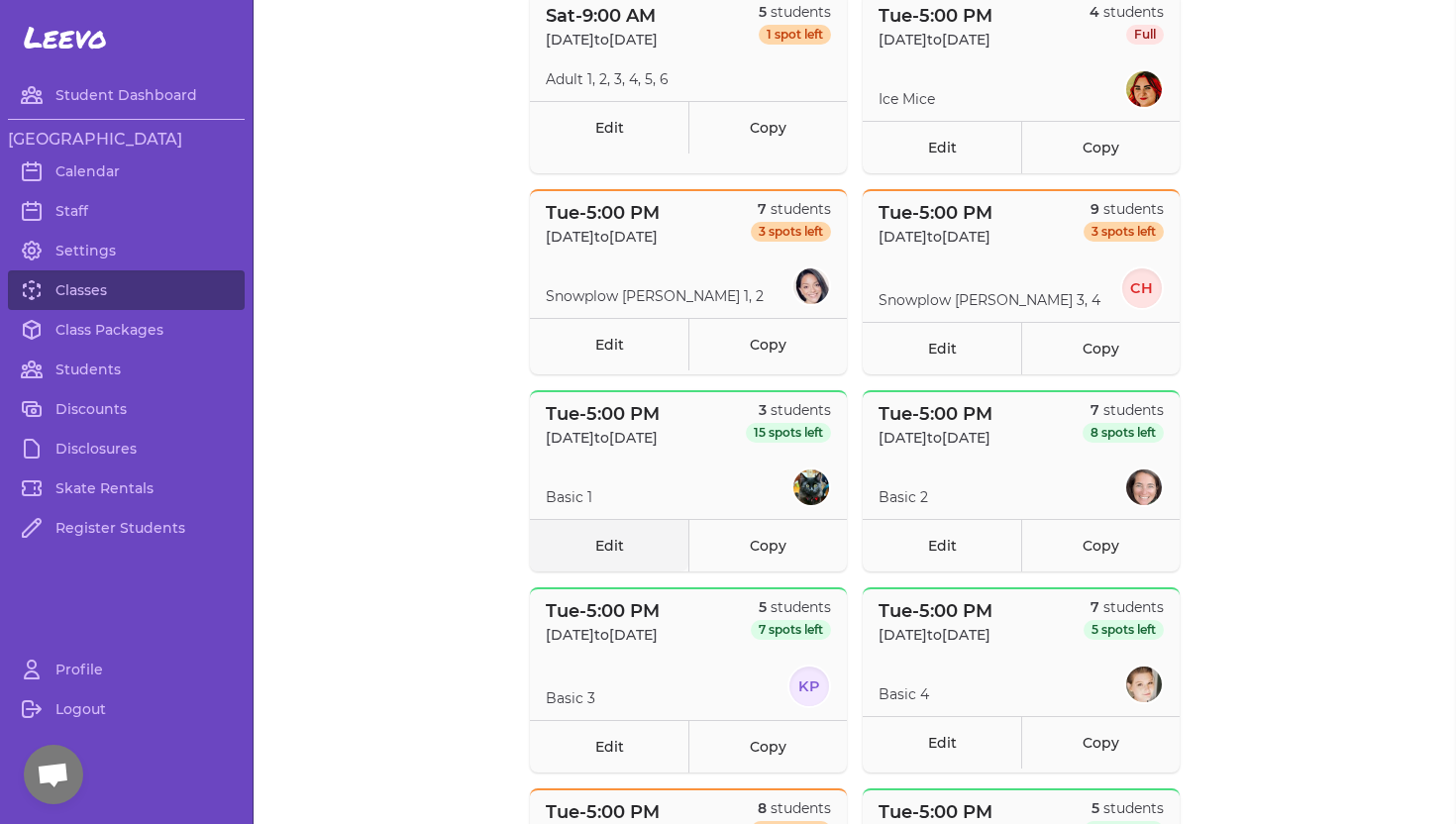 click on "Edit" at bounding box center [609, 545] 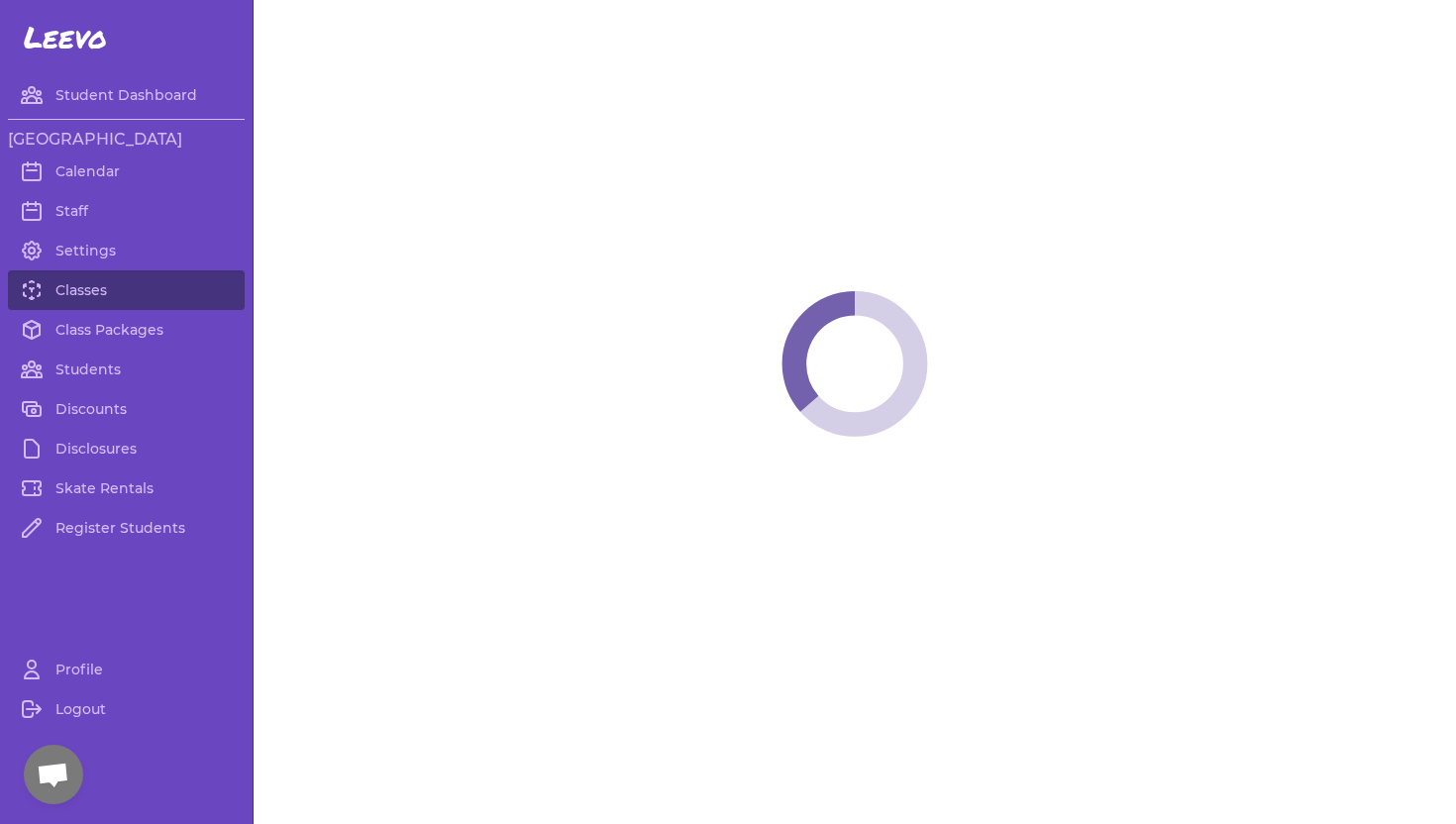 select on "2" 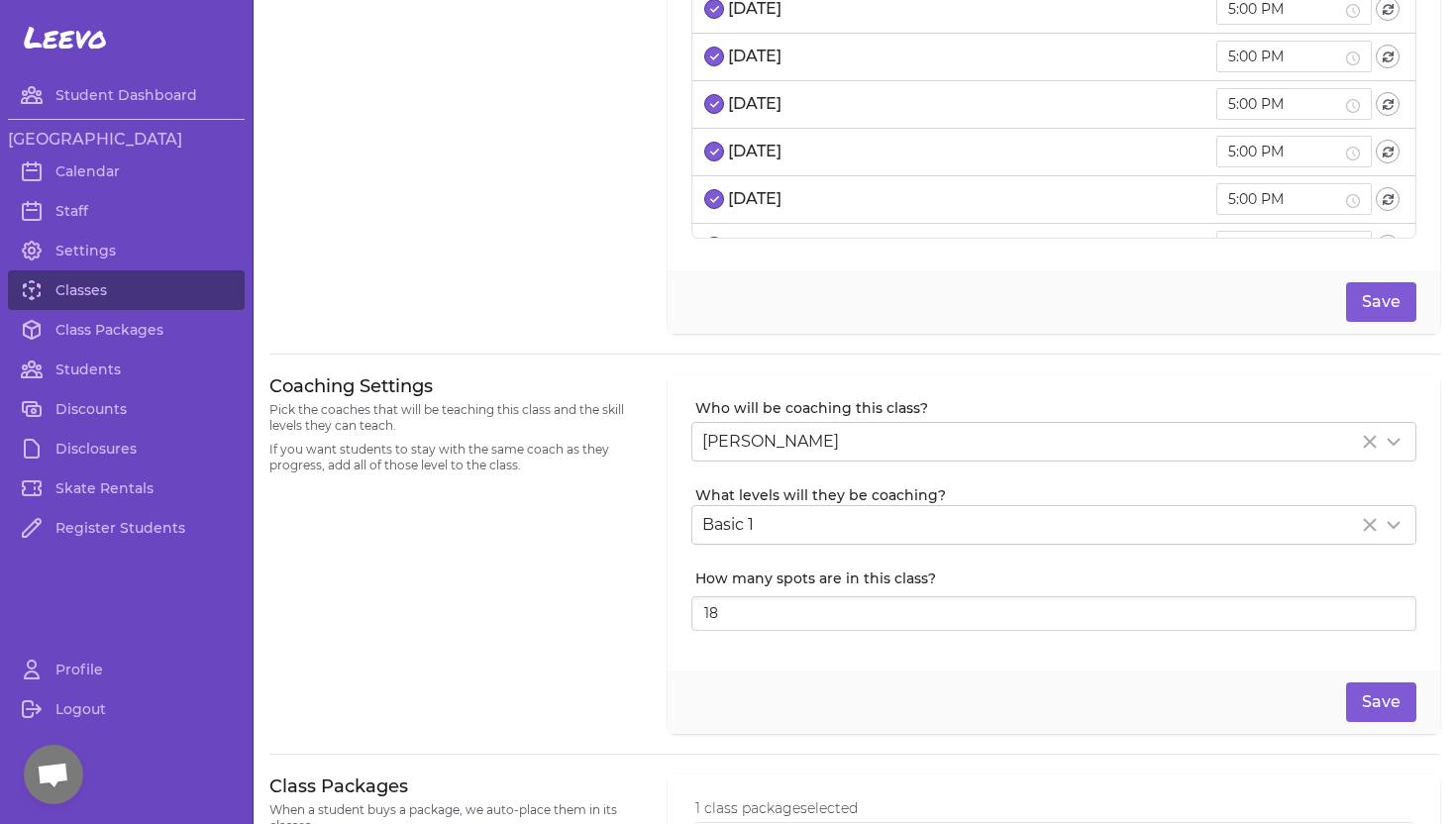scroll, scrollTop: 150, scrollLeft: 0, axis: vertical 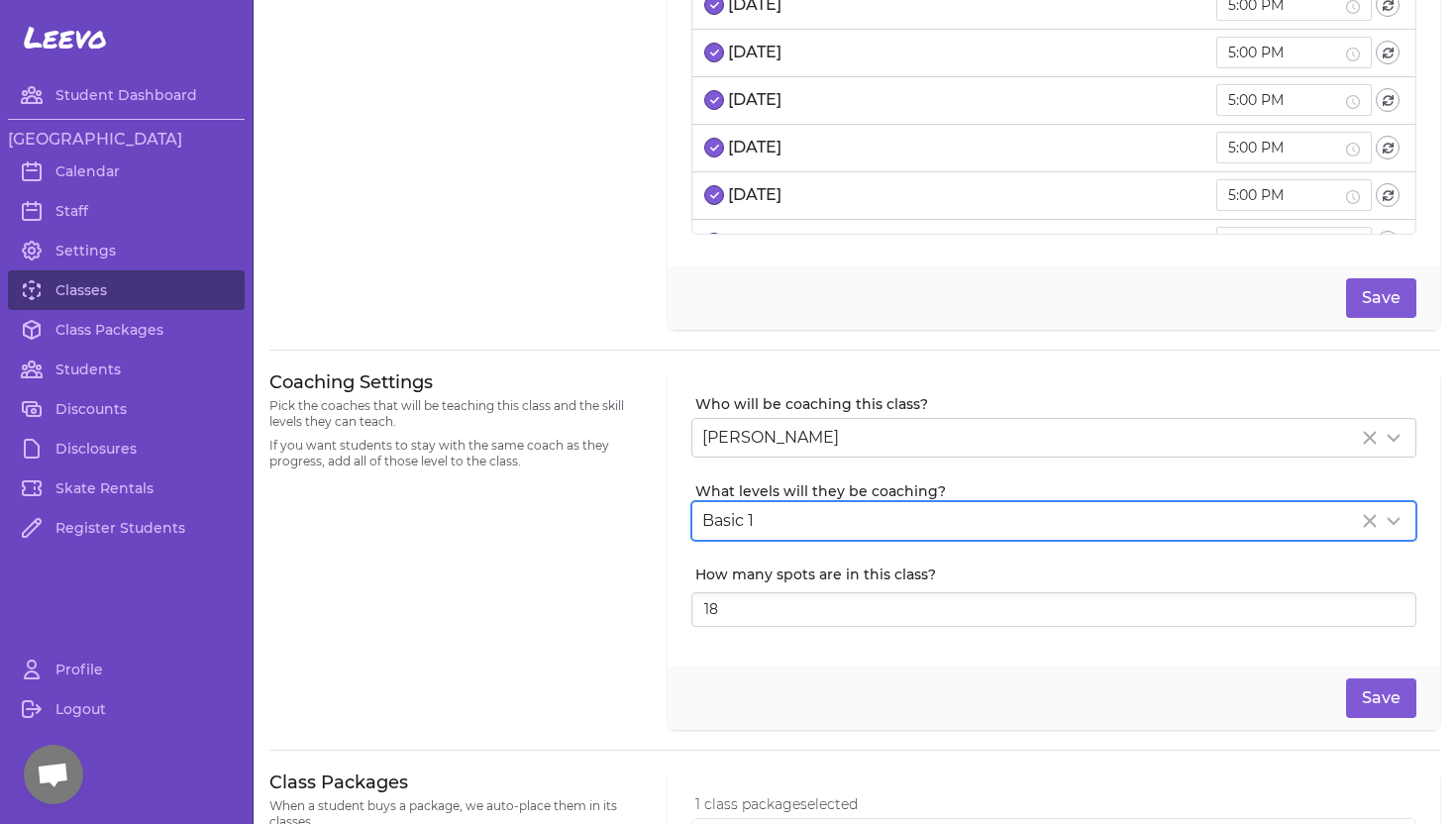 click on "Basic 1" at bounding box center [1054, 521] 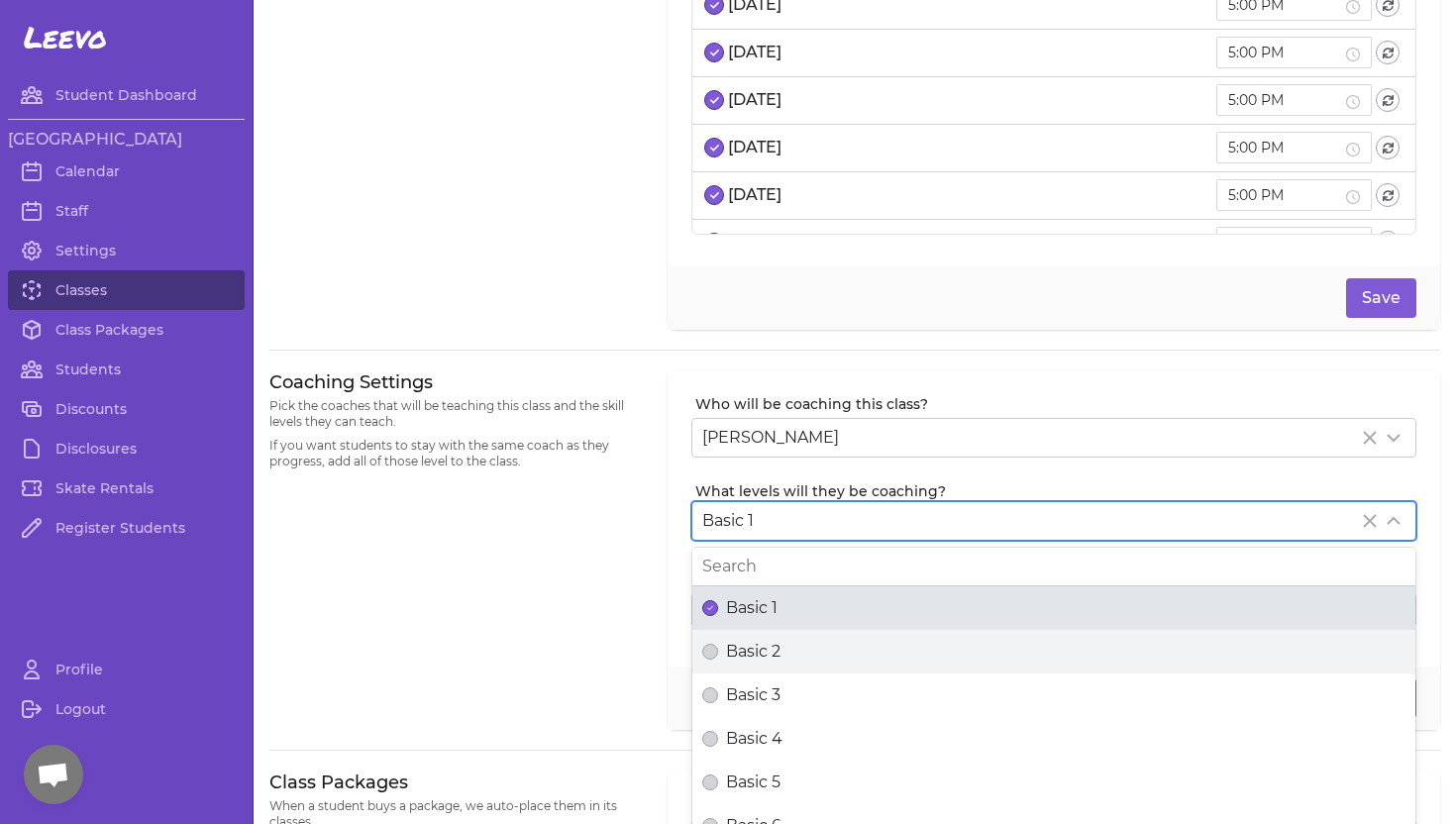click on "Basic 2" at bounding box center (753, 652) 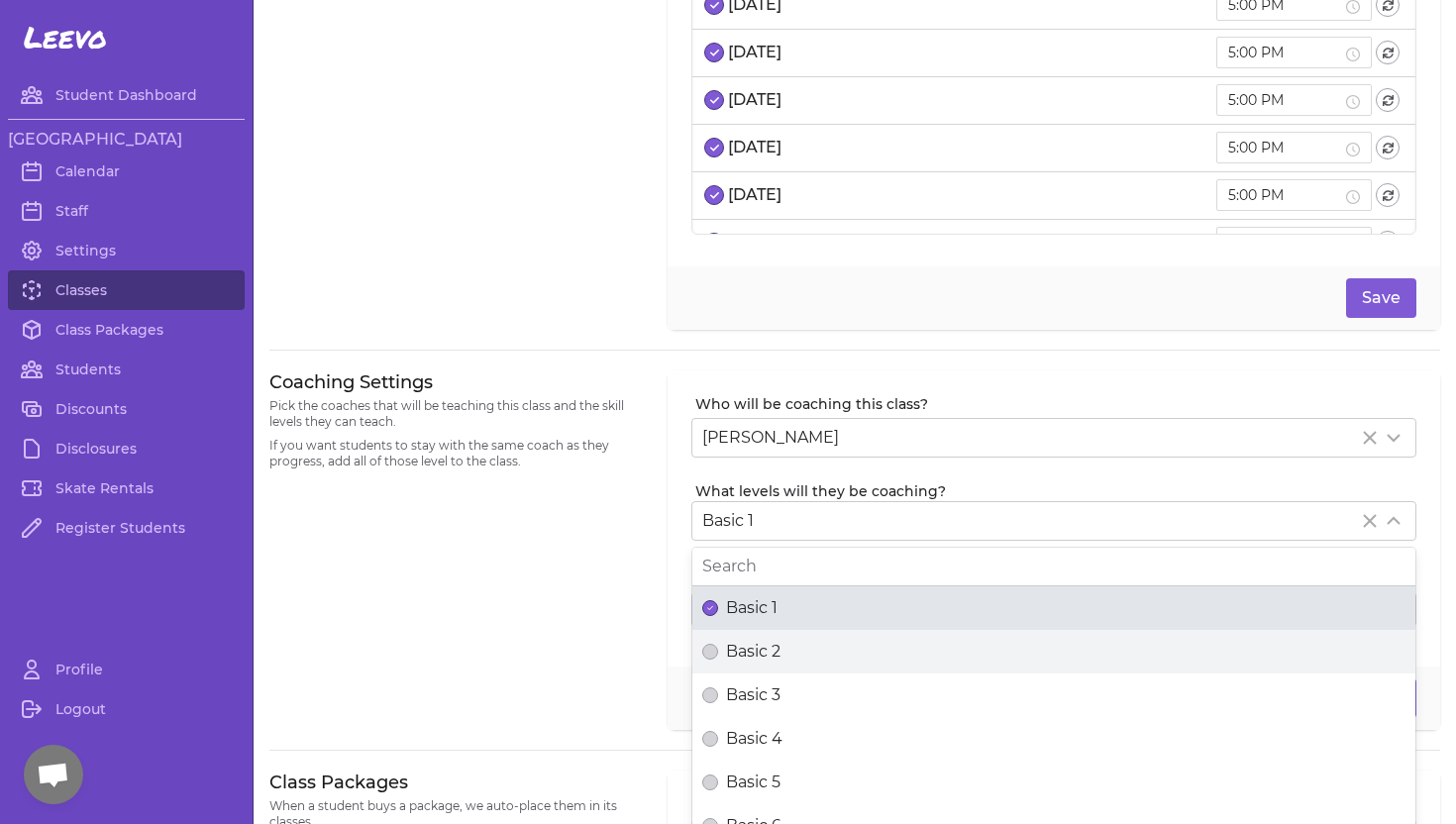 click on "Basic 2" at bounding box center [710, 652] 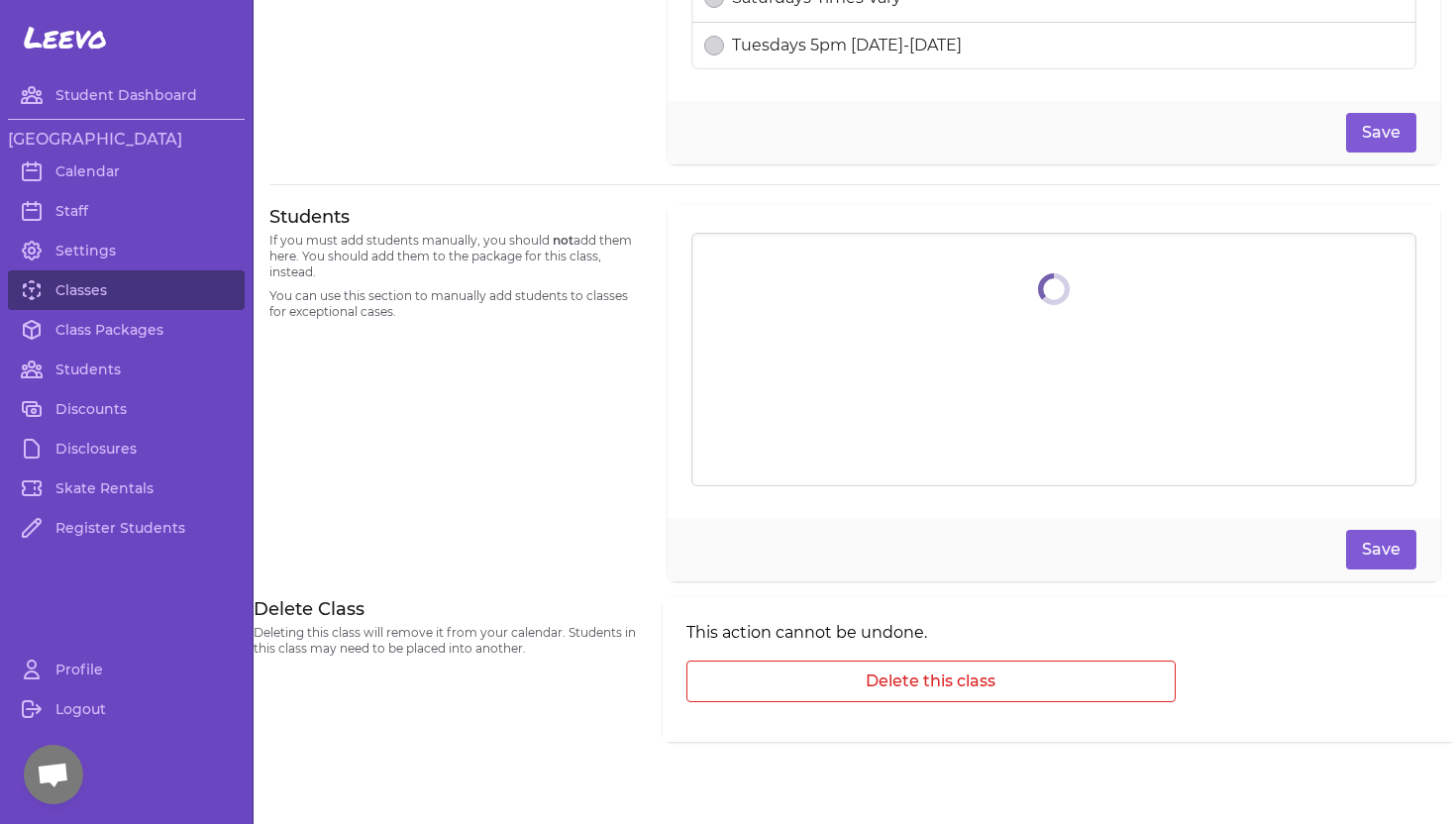 scroll, scrollTop: 1165, scrollLeft: 0, axis: vertical 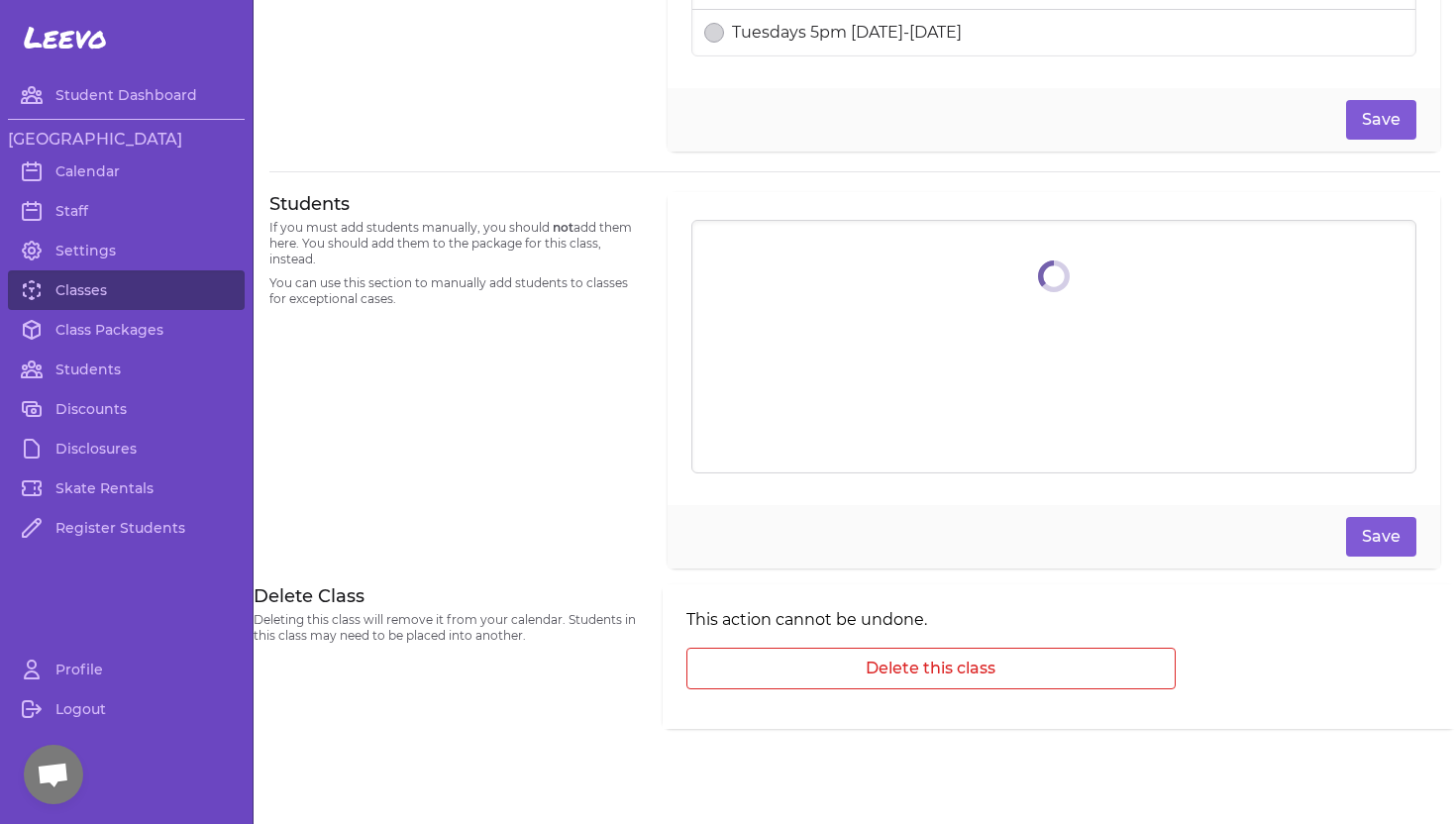 click on "Students If you must add students manually, you should   not  add them here. You should add them to the package for this class, instead. You can use this section to manually add students to classes for exceptional cases." at bounding box center (457, 380) 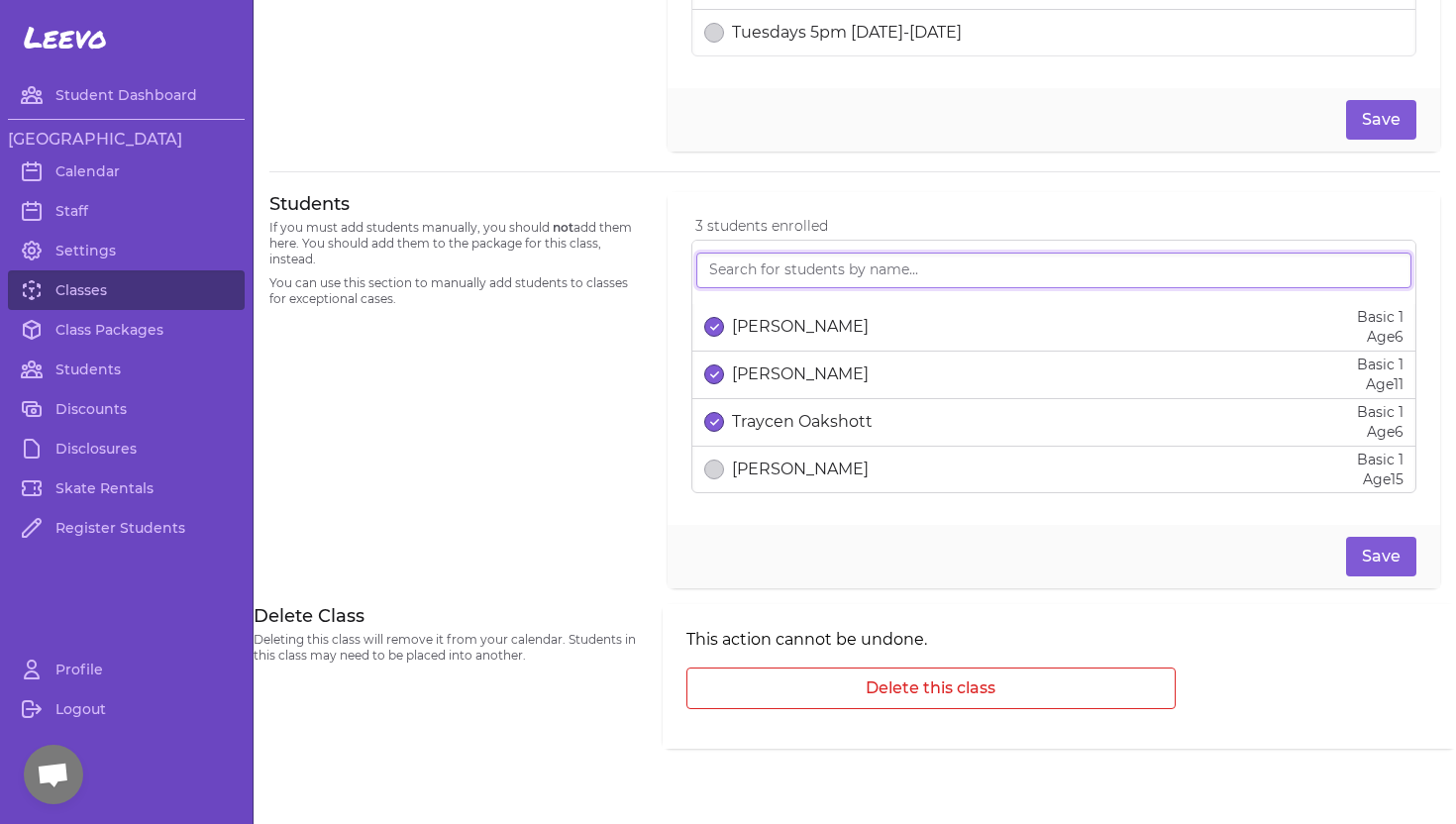 click at bounding box center [1054, 270] 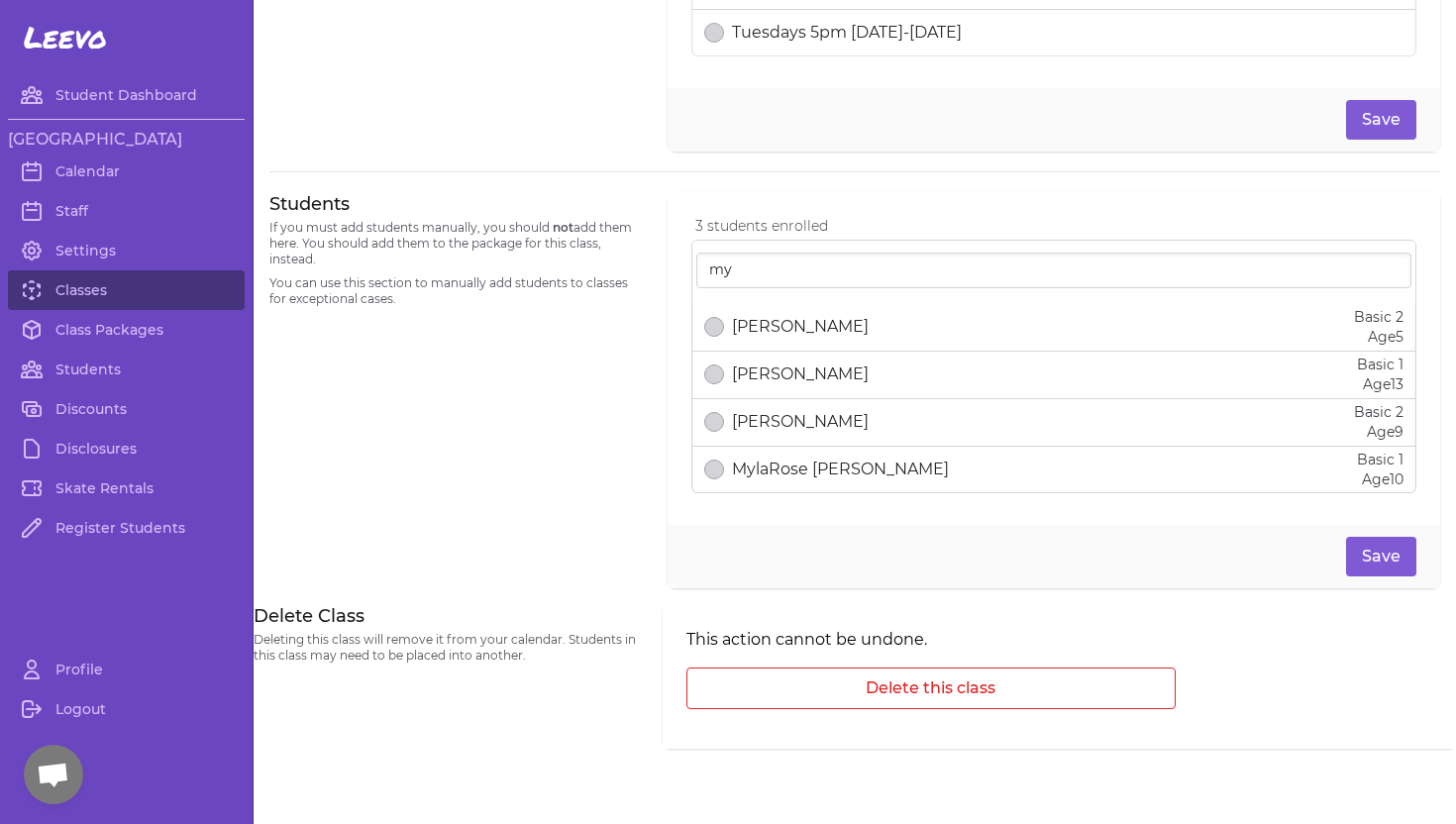 click on "[PERSON_NAME]" at bounding box center (800, 422) 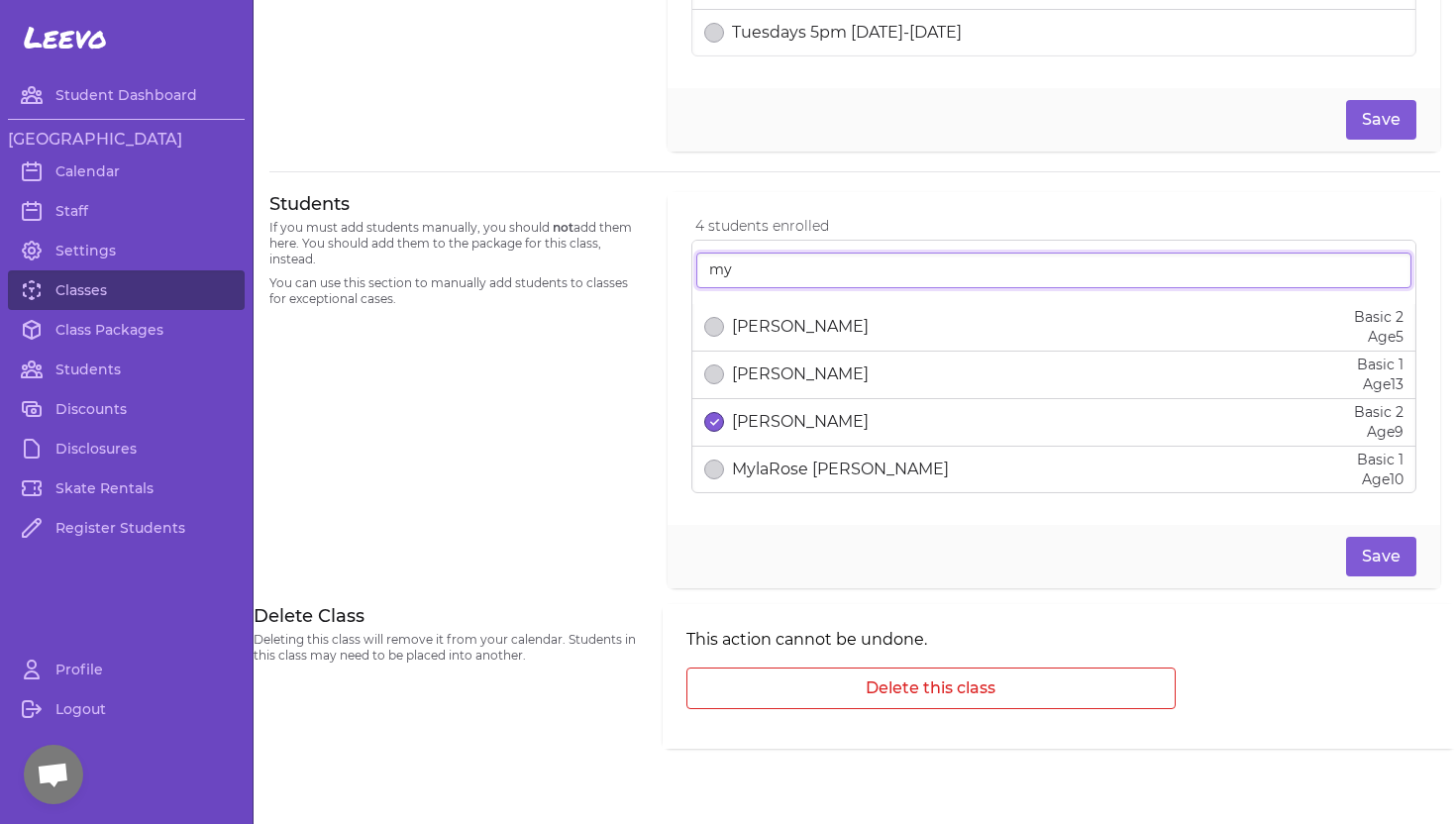 drag, startPoint x: 765, startPoint y: 273, endPoint x: 611, endPoint y: 268, distance: 154.08115 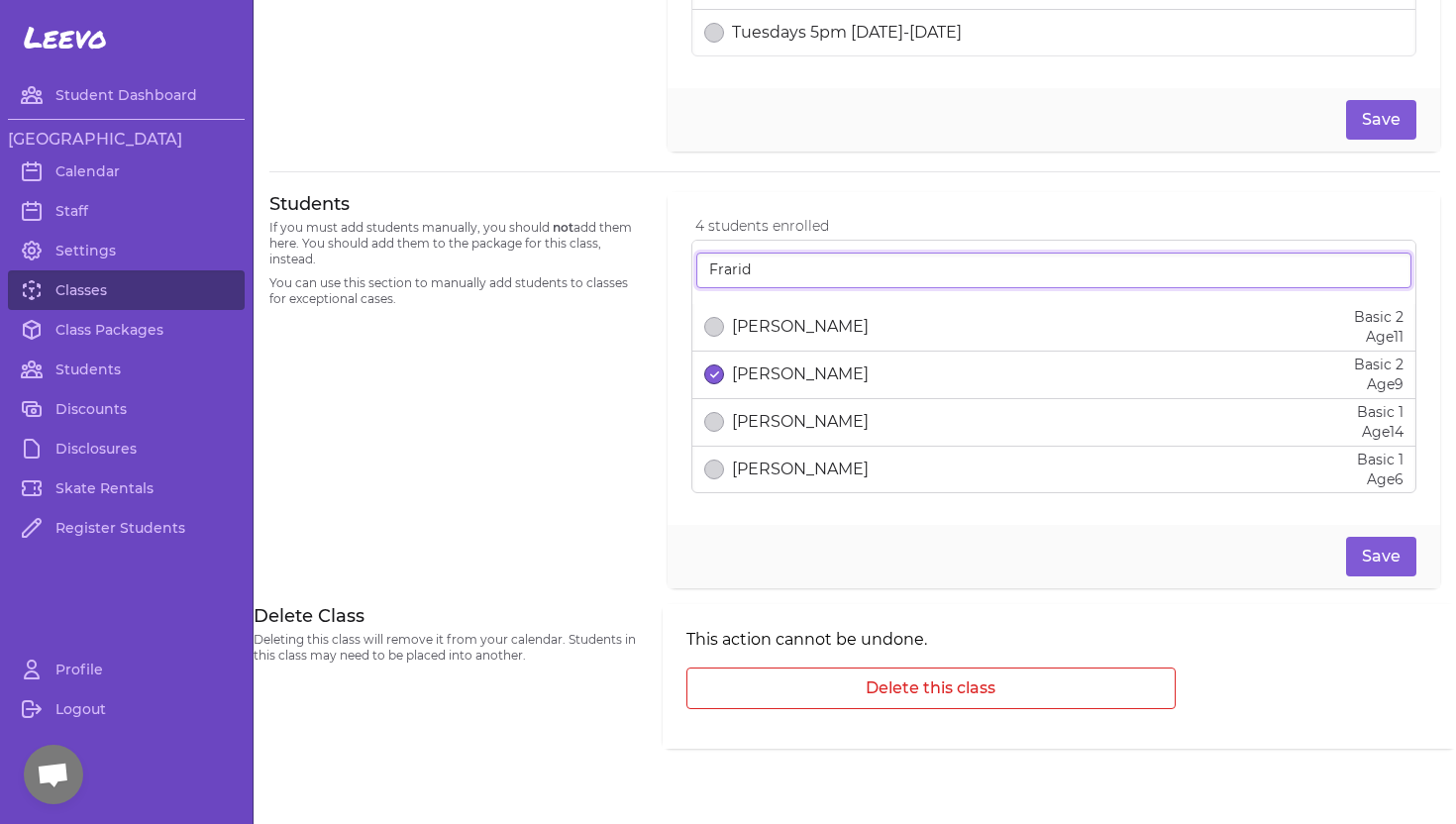 type on "Frarid" 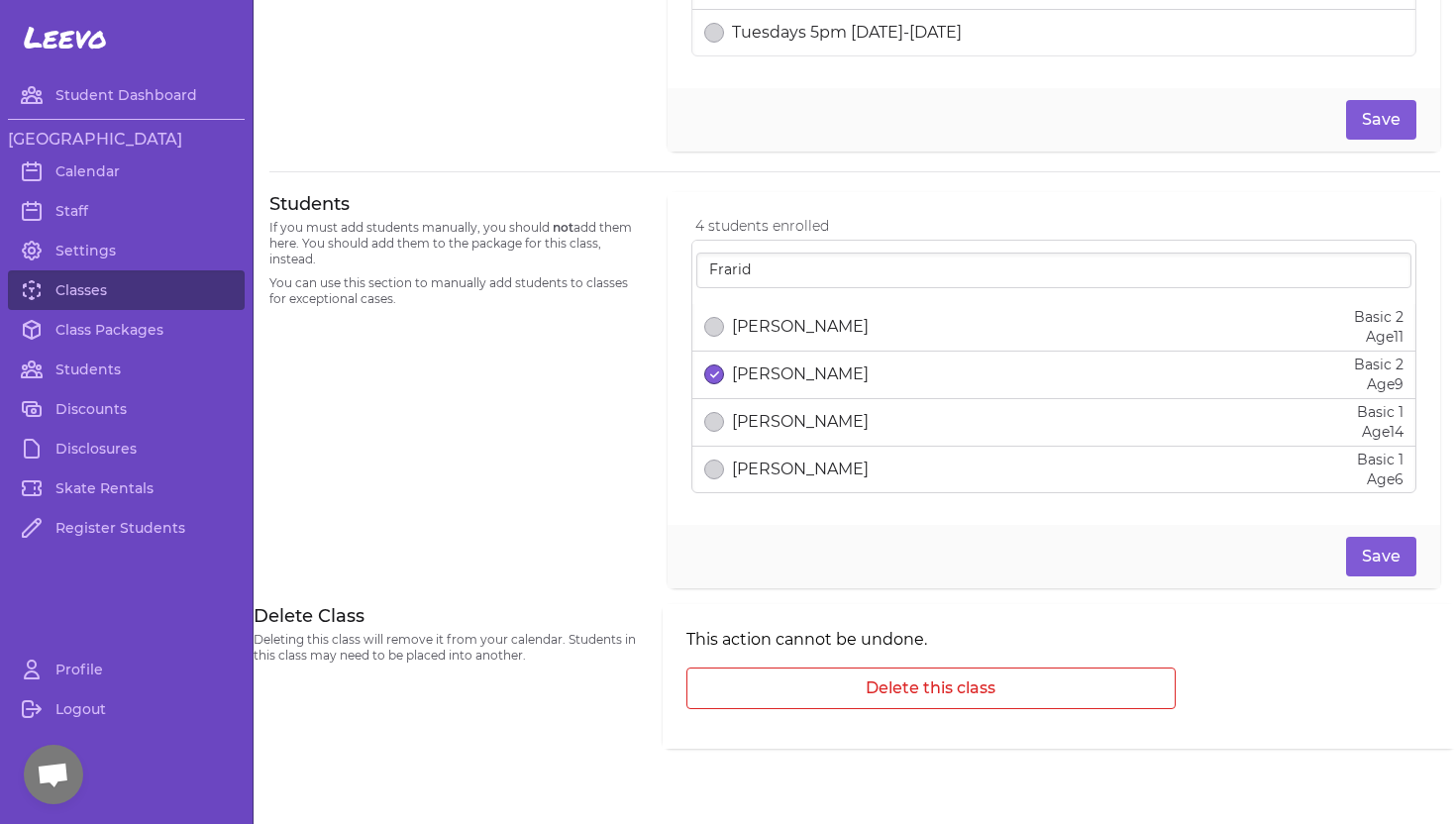 click on "[PERSON_NAME]" at bounding box center (800, 327) 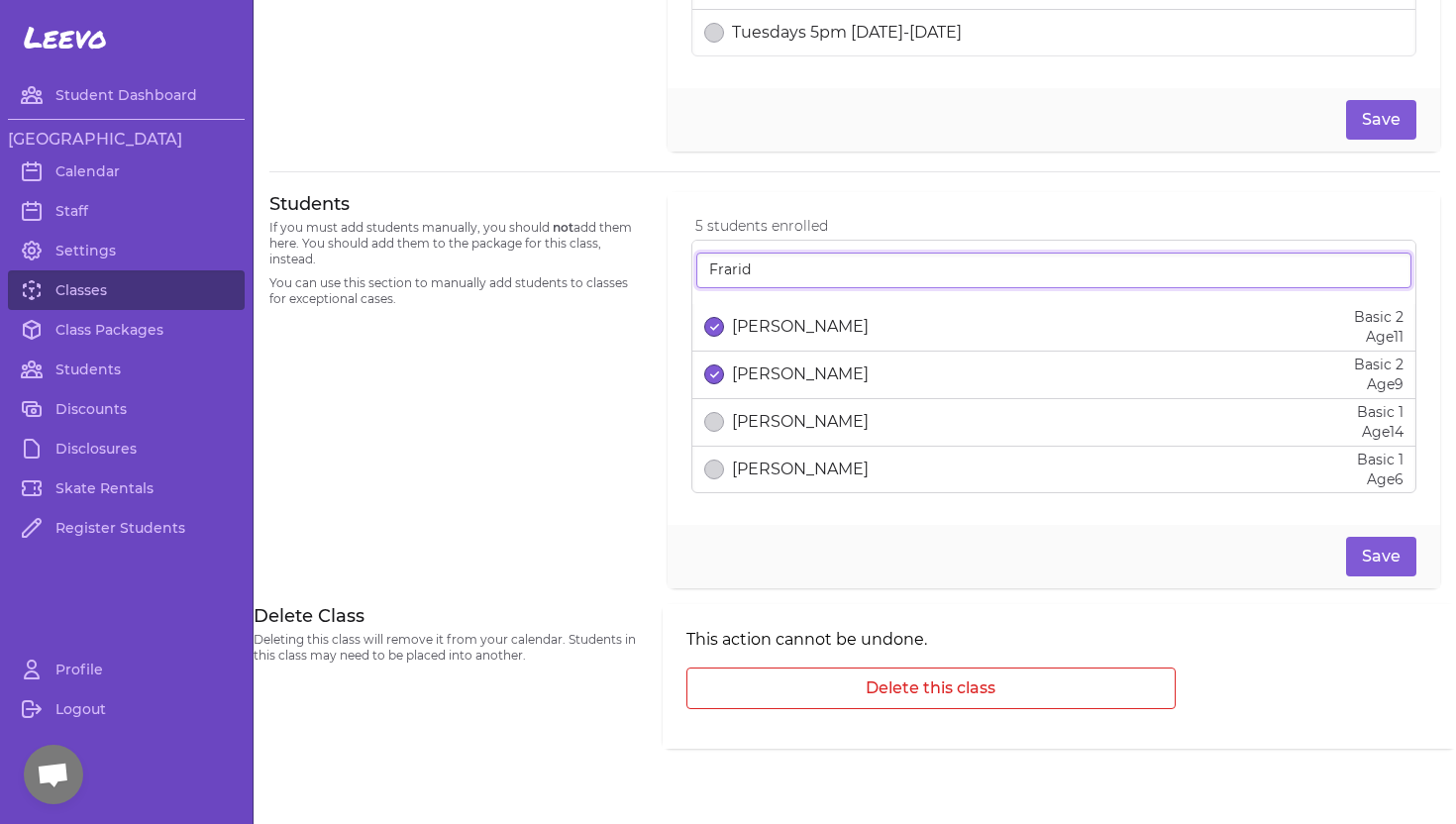 click on "Frarid" at bounding box center [1054, 270] 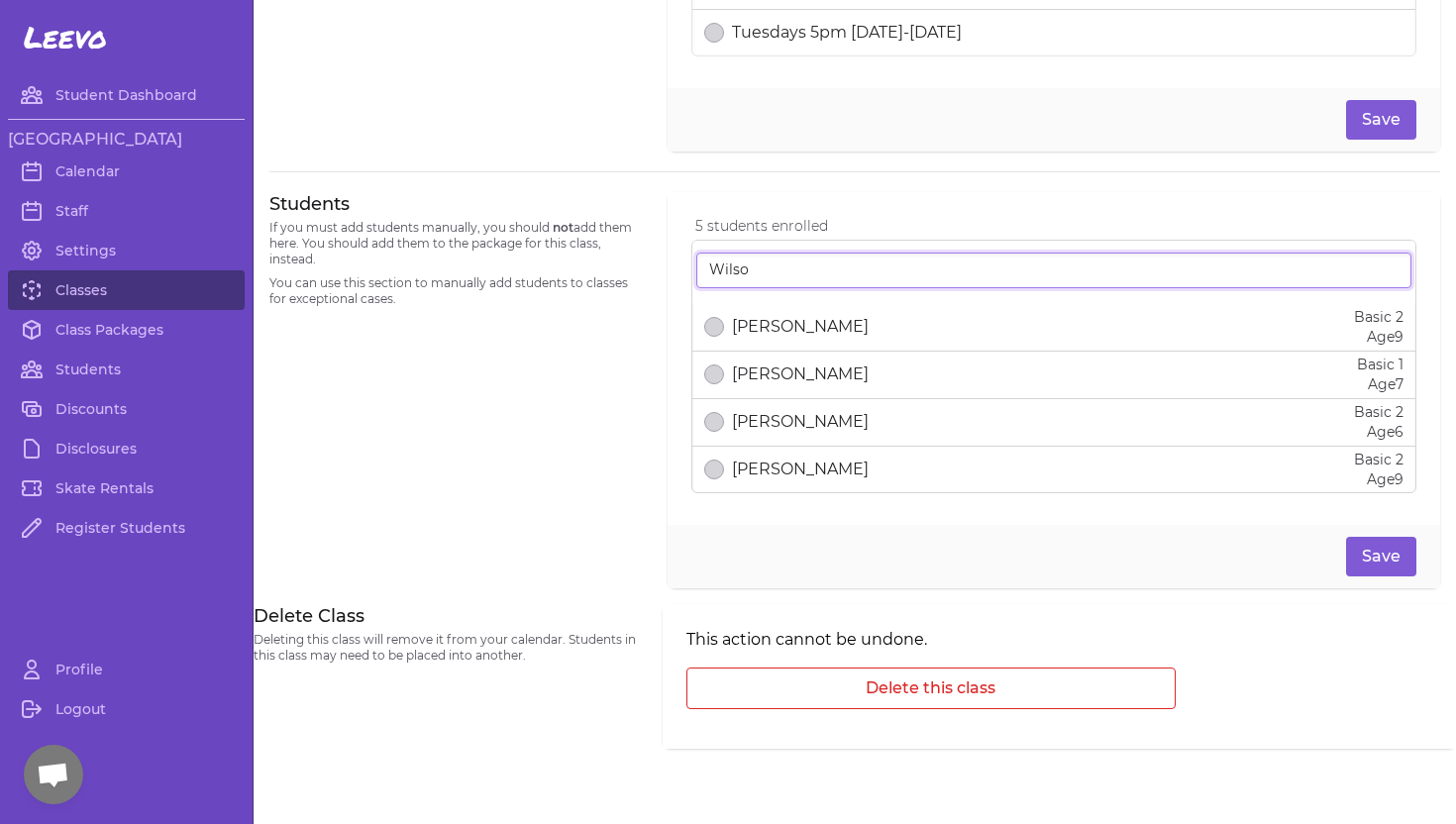 type on "Wilso" 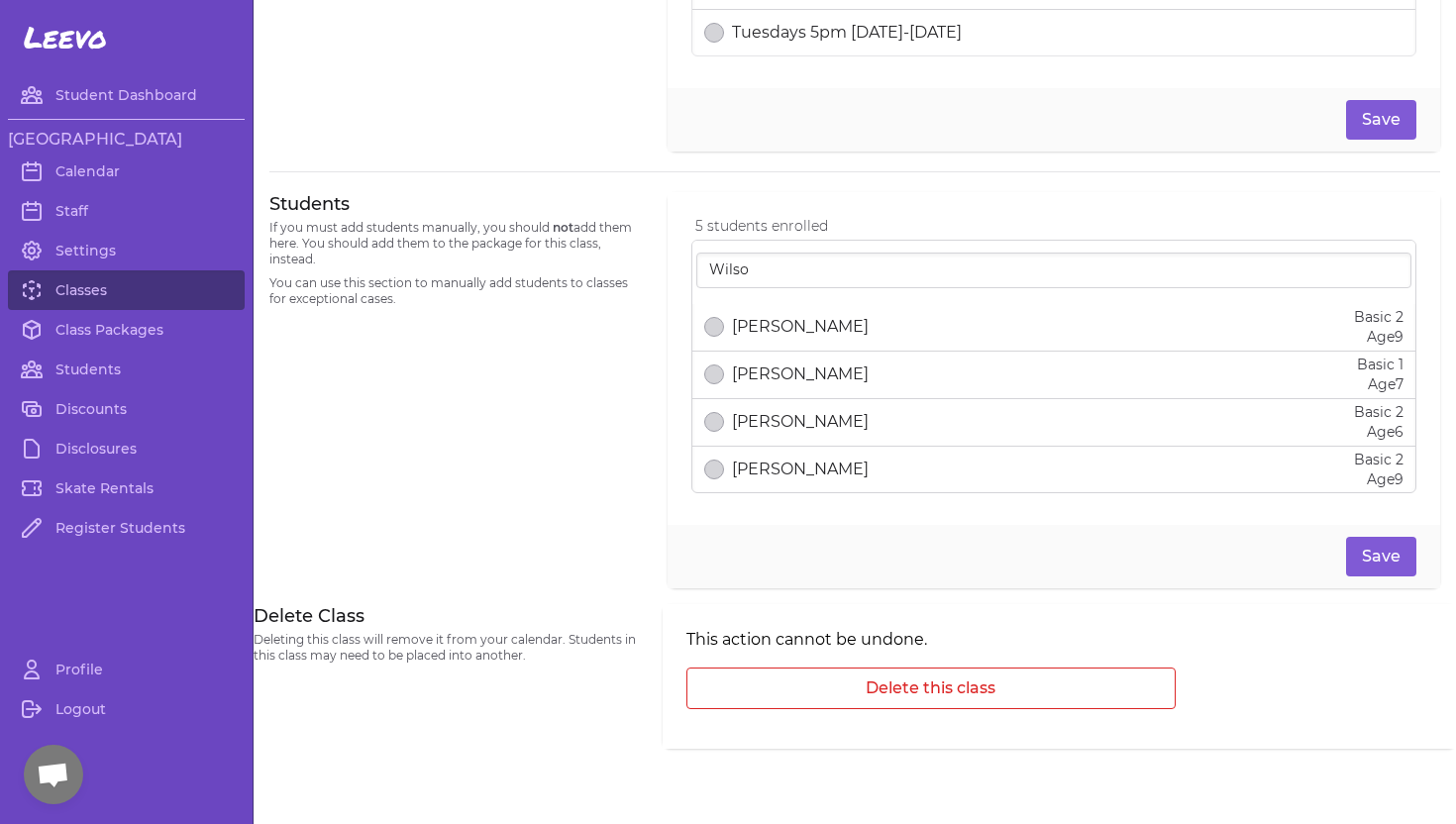 click on "[PERSON_NAME]" at bounding box center (800, 327) 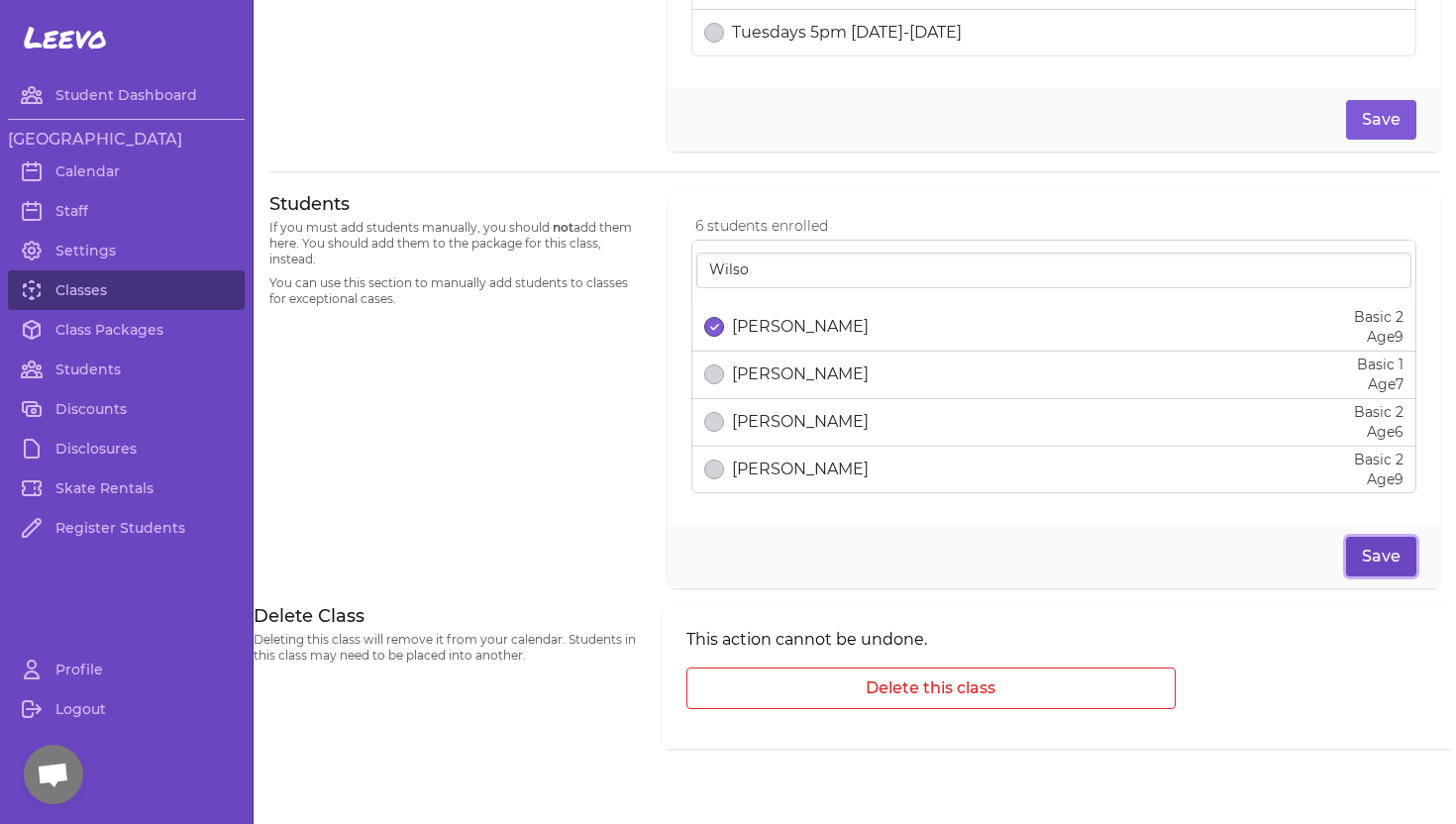 click on "Save" at bounding box center [1381, 557] 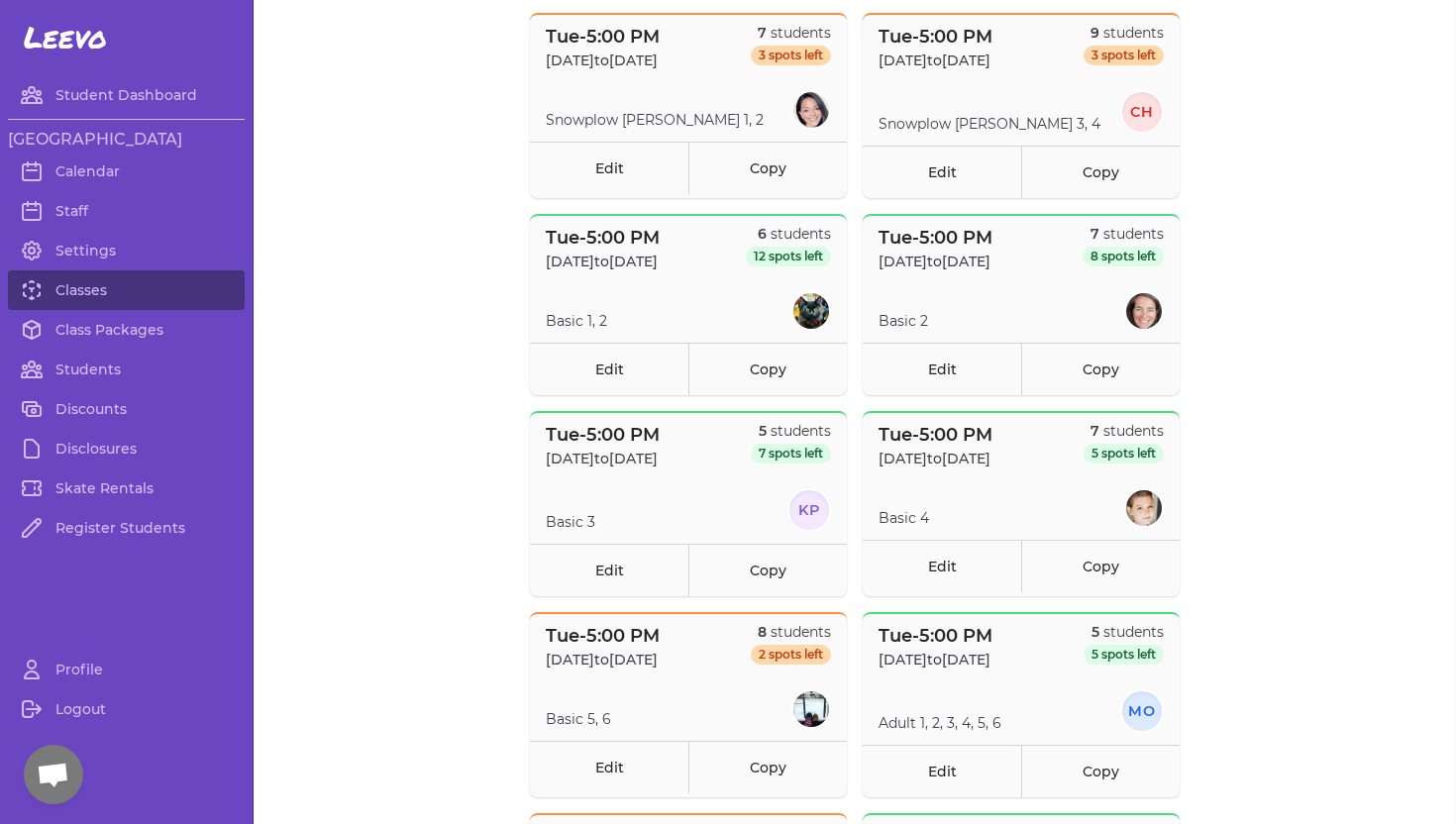 scroll, scrollTop: 1141, scrollLeft: 0, axis: vertical 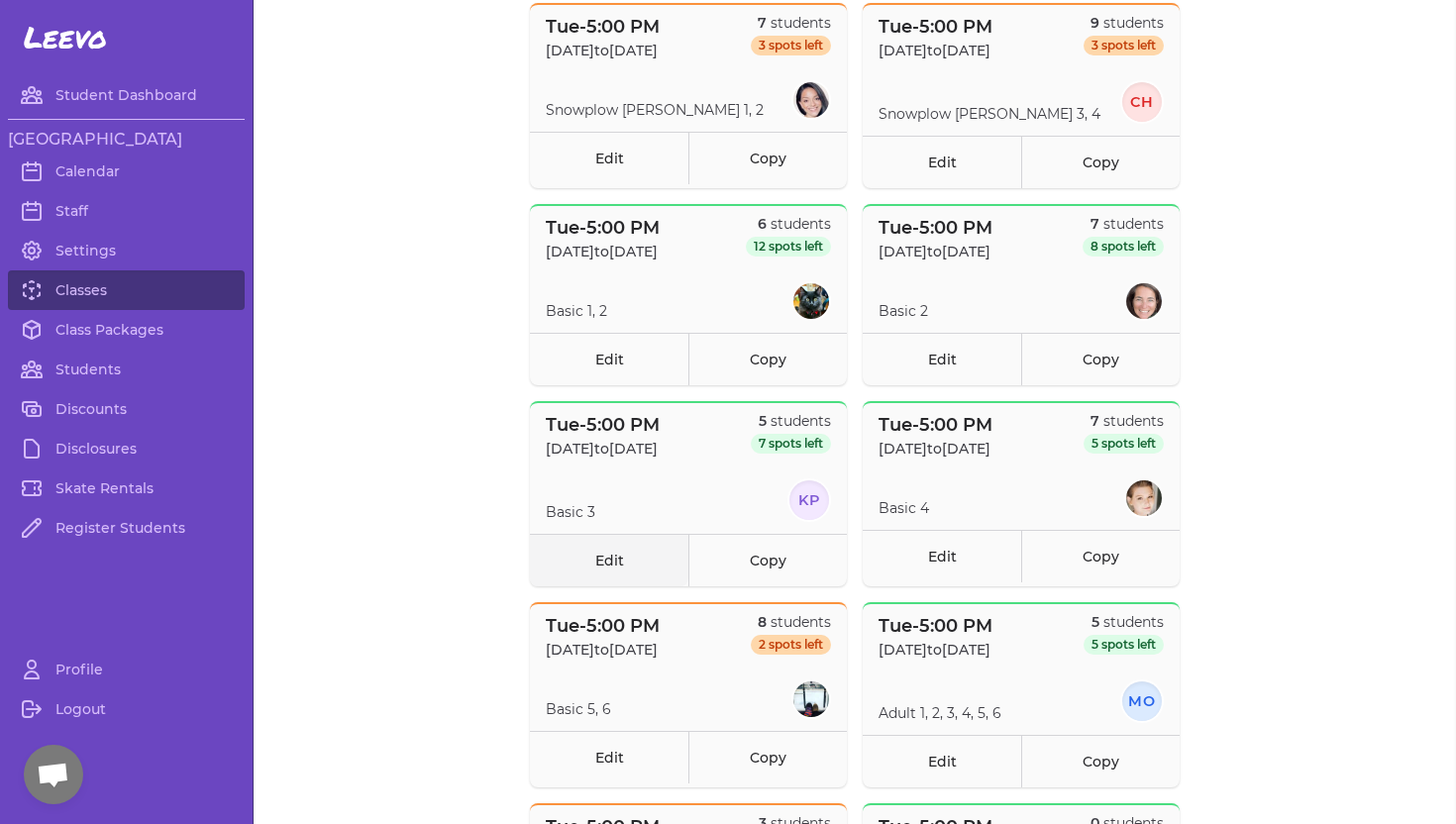 click on "Edit" at bounding box center [609, 560] 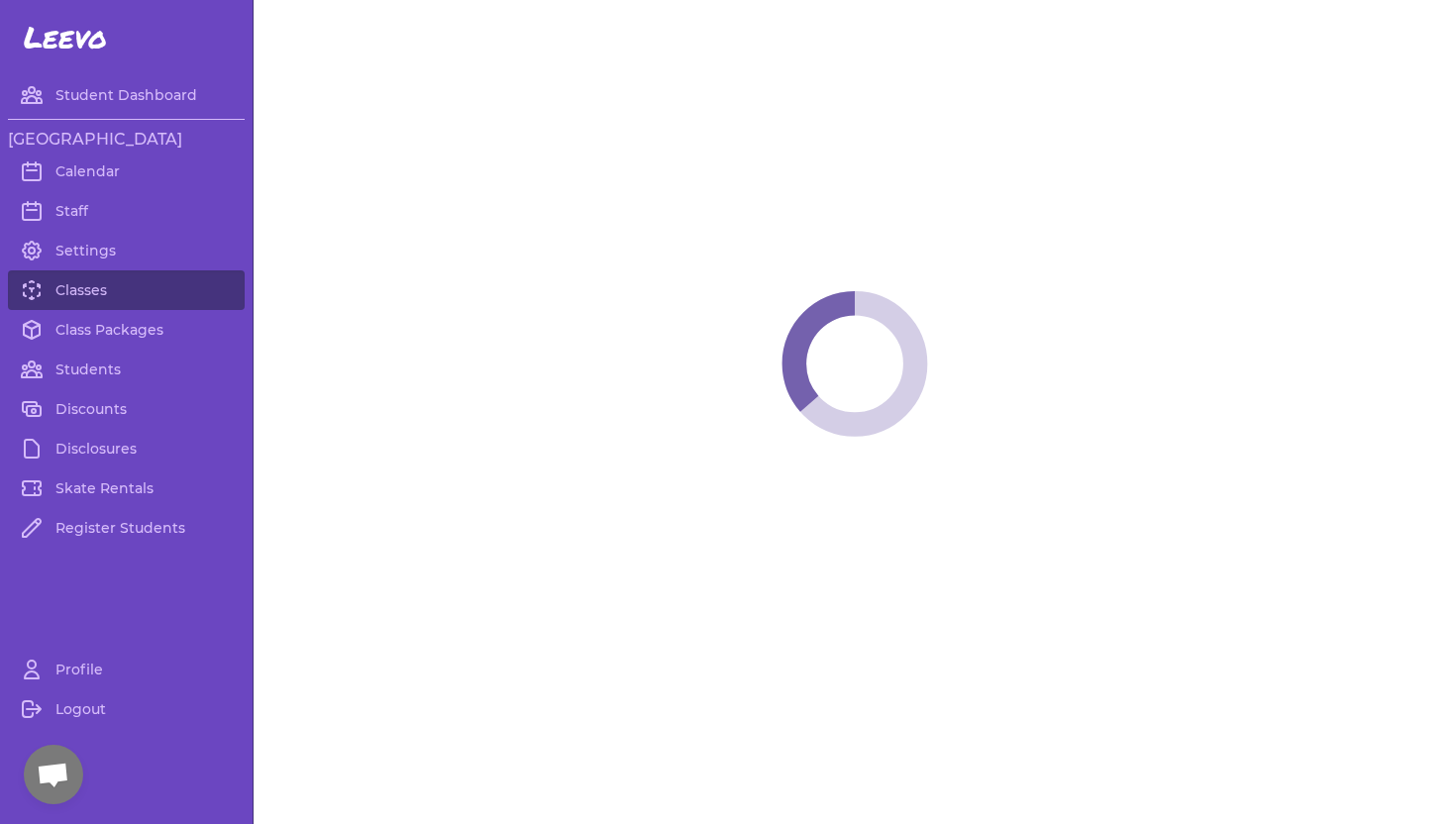 select on "2" 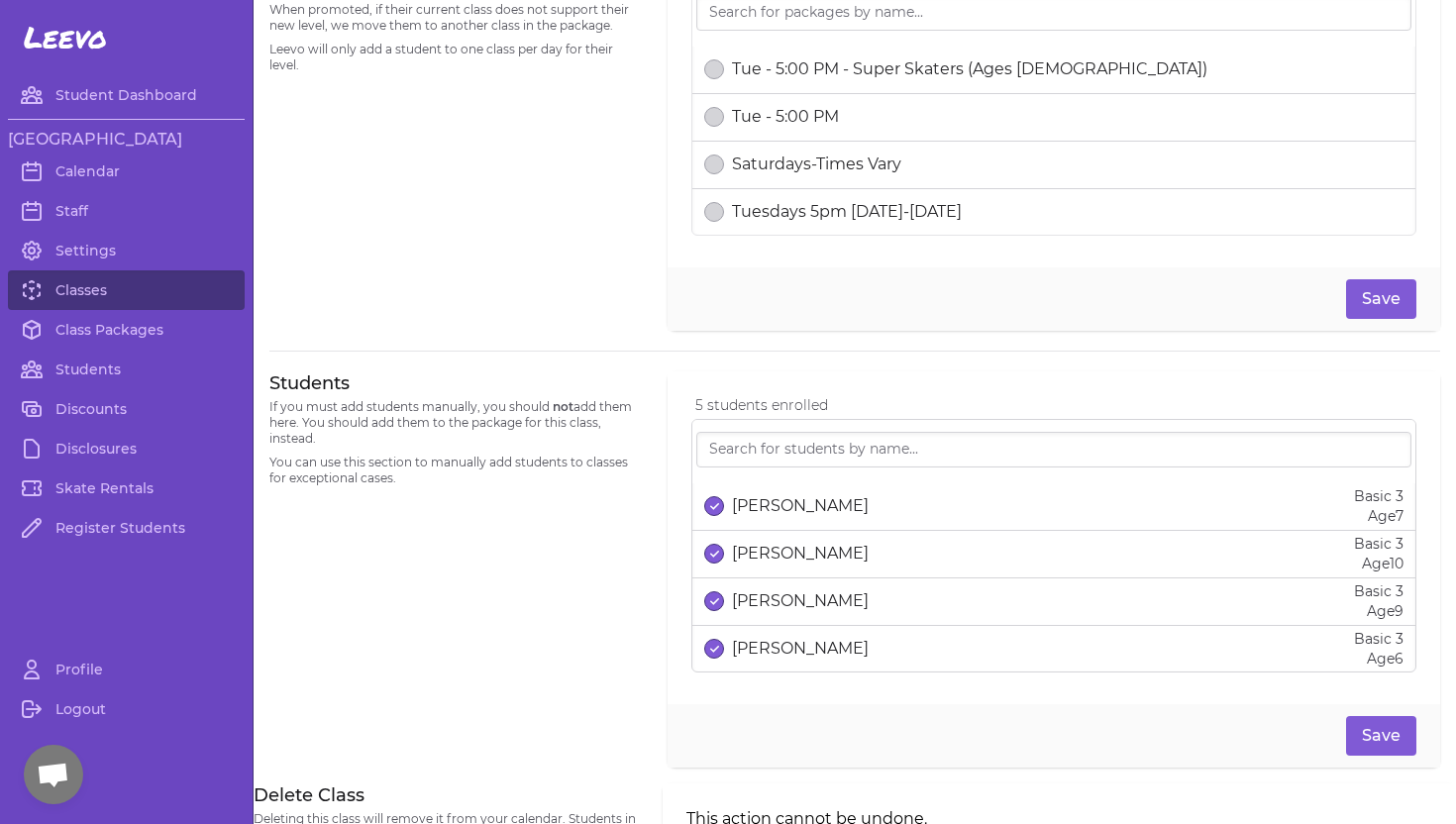 scroll, scrollTop: 995, scrollLeft: 0, axis: vertical 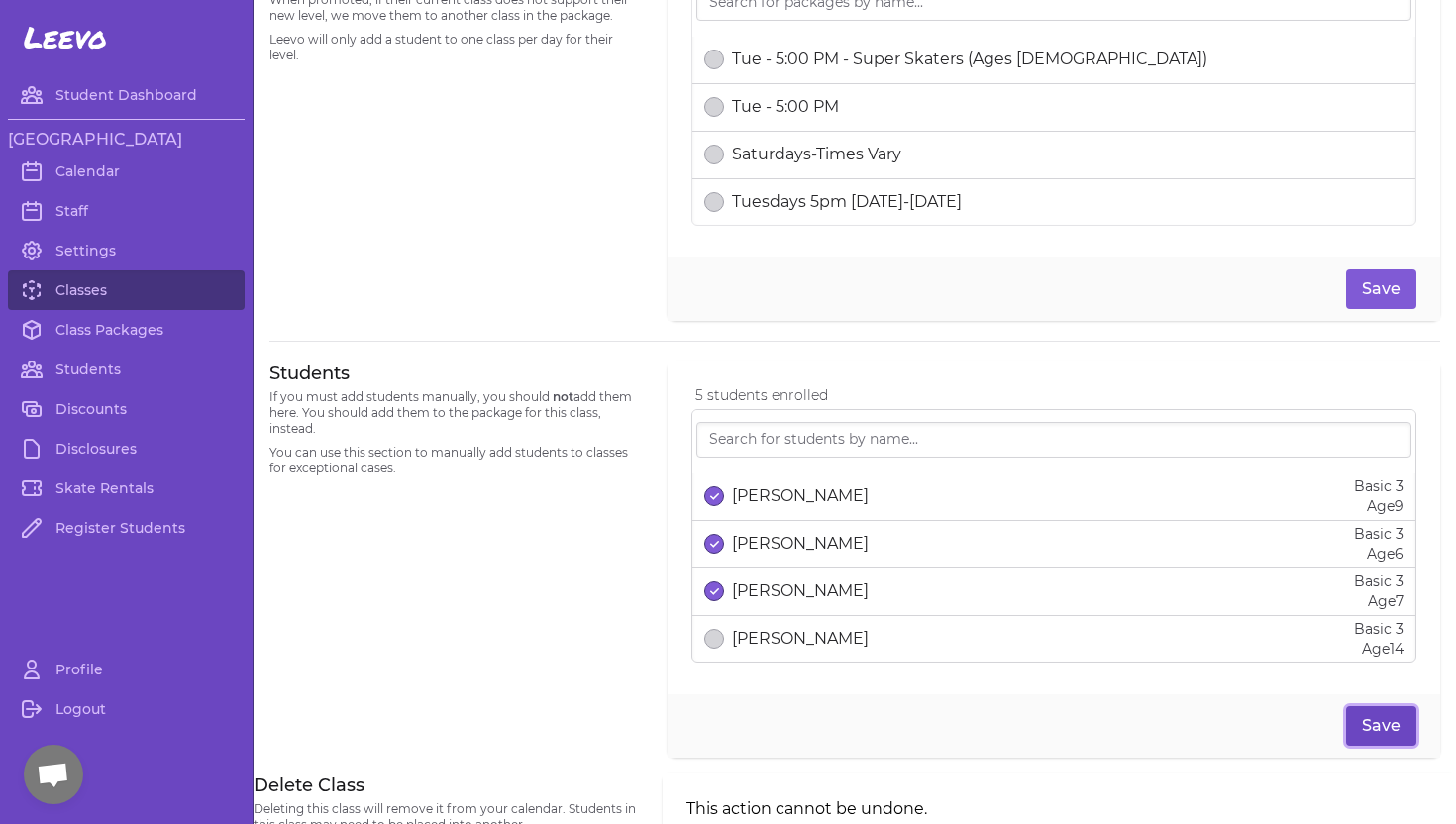click on "Save" at bounding box center (1381, 726) 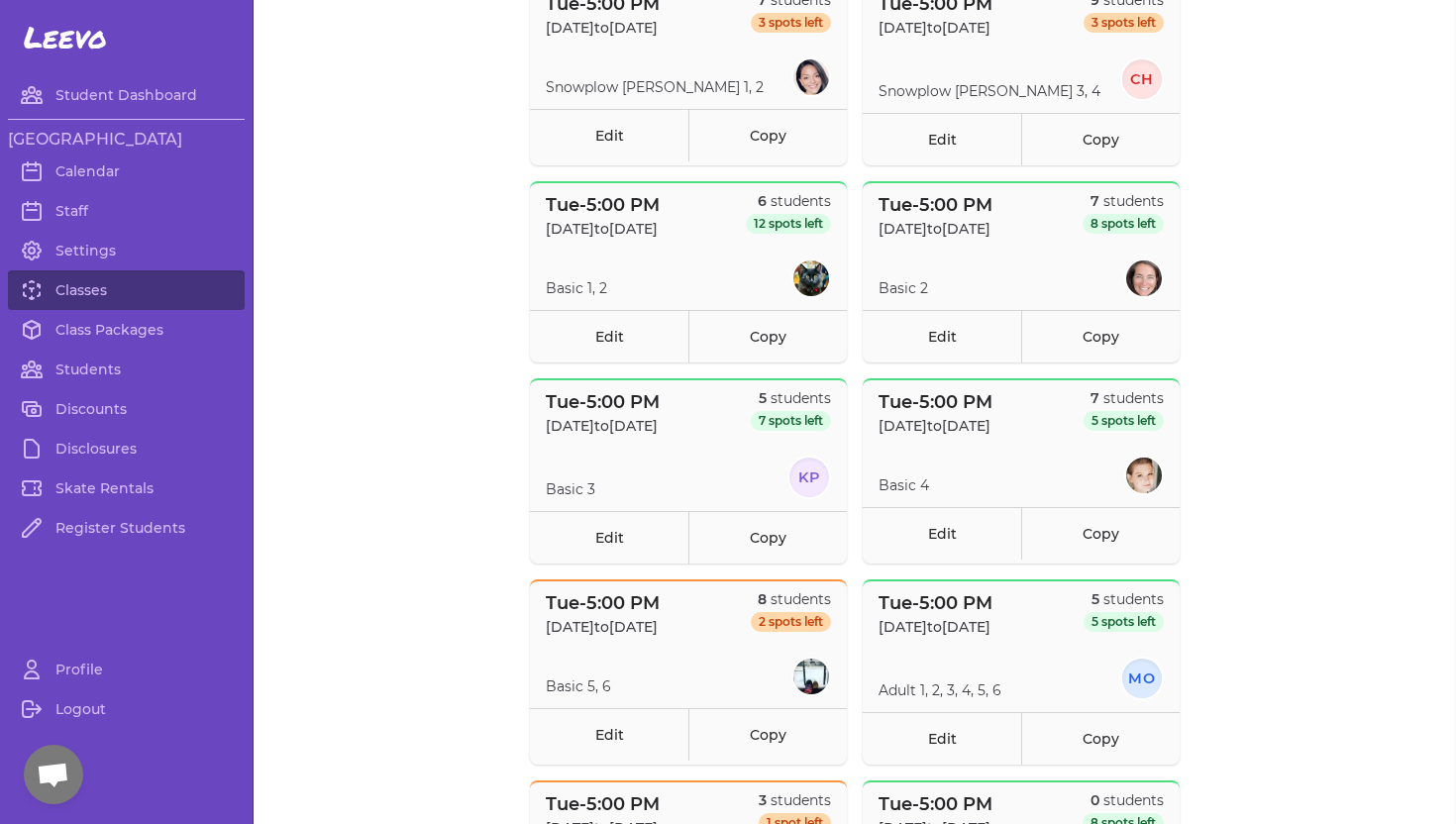 scroll, scrollTop: 1161, scrollLeft: 0, axis: vertical 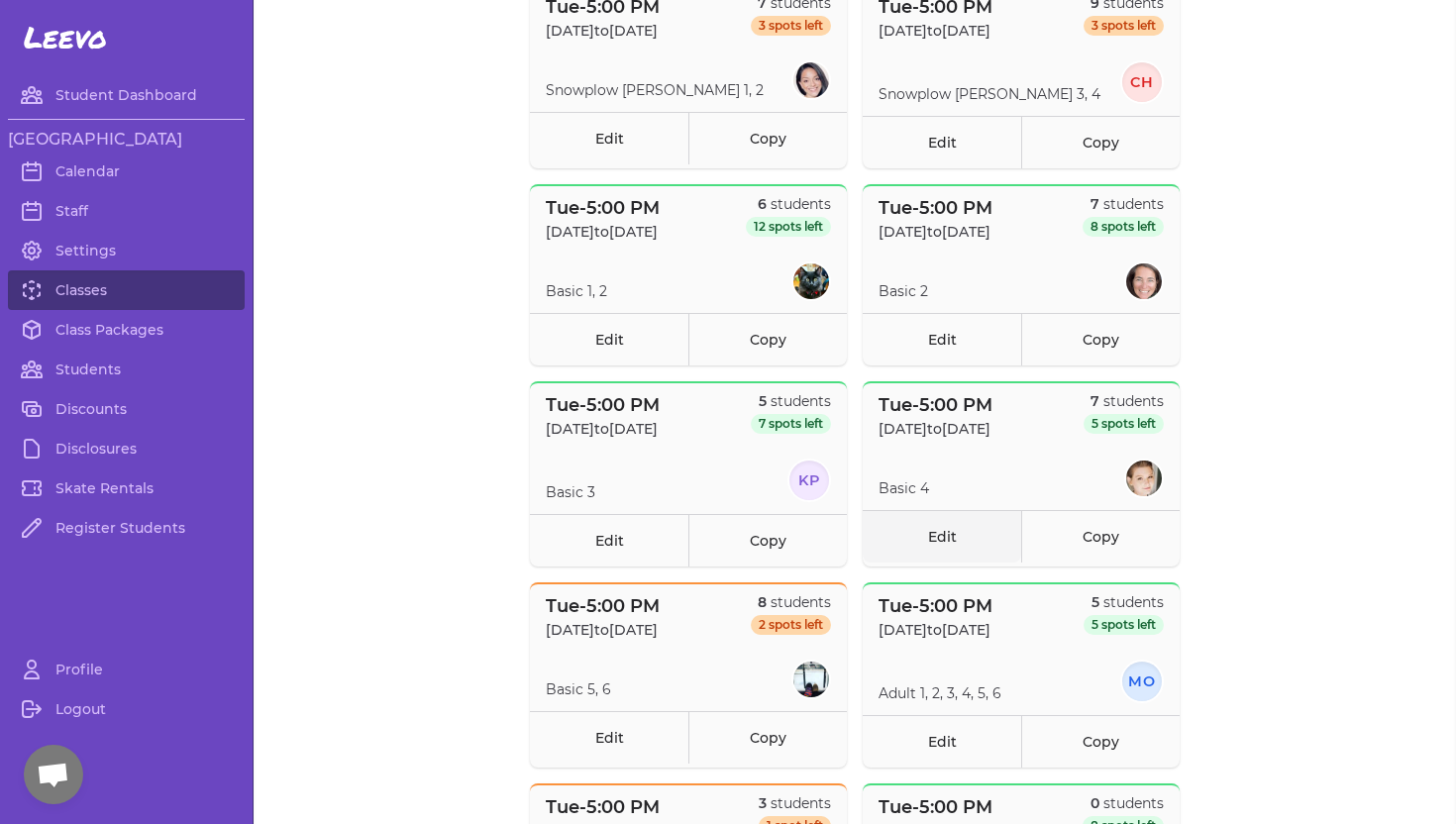 click on "Edit" at bounding box center (942, 536) 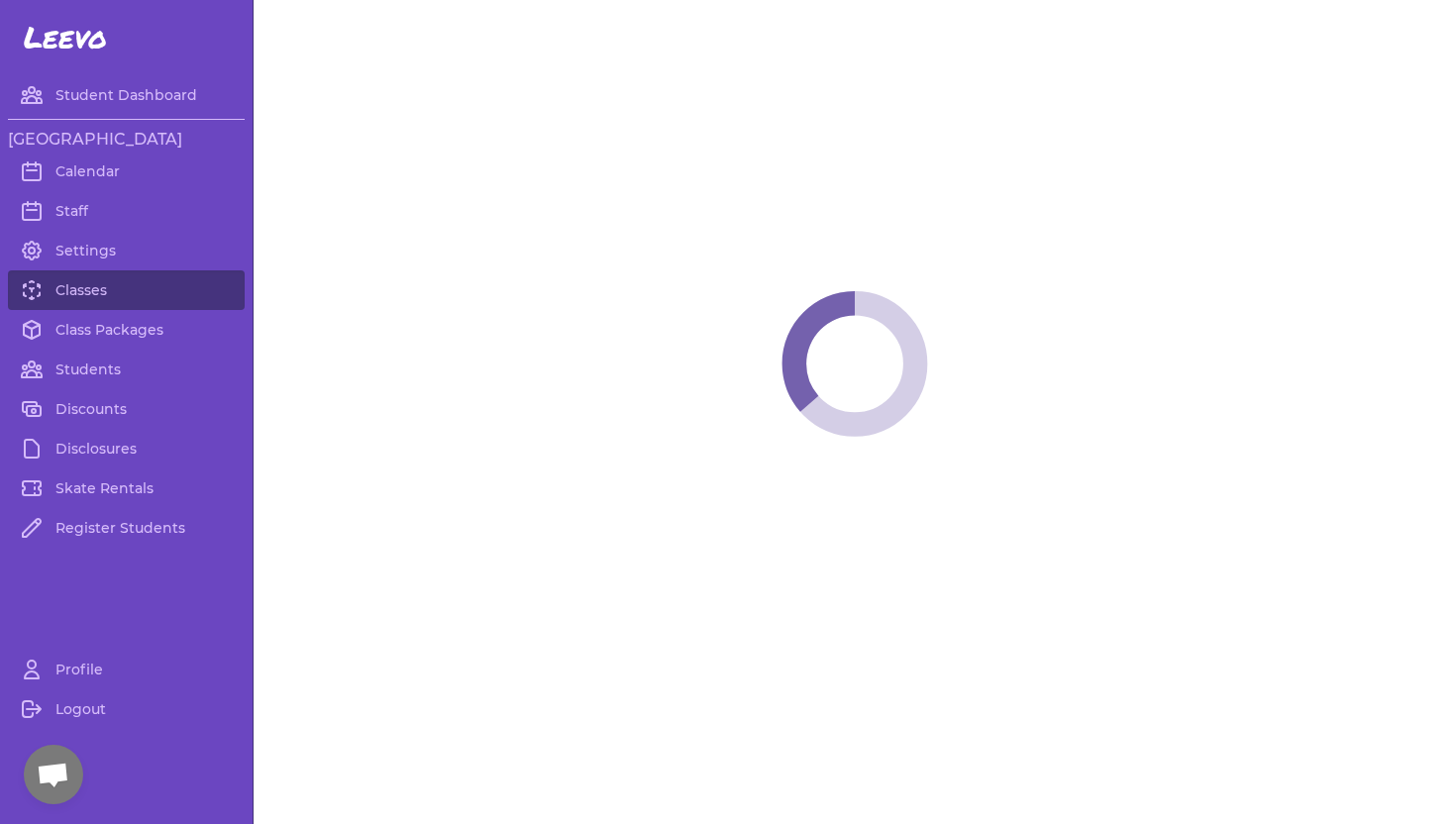 select on "2" 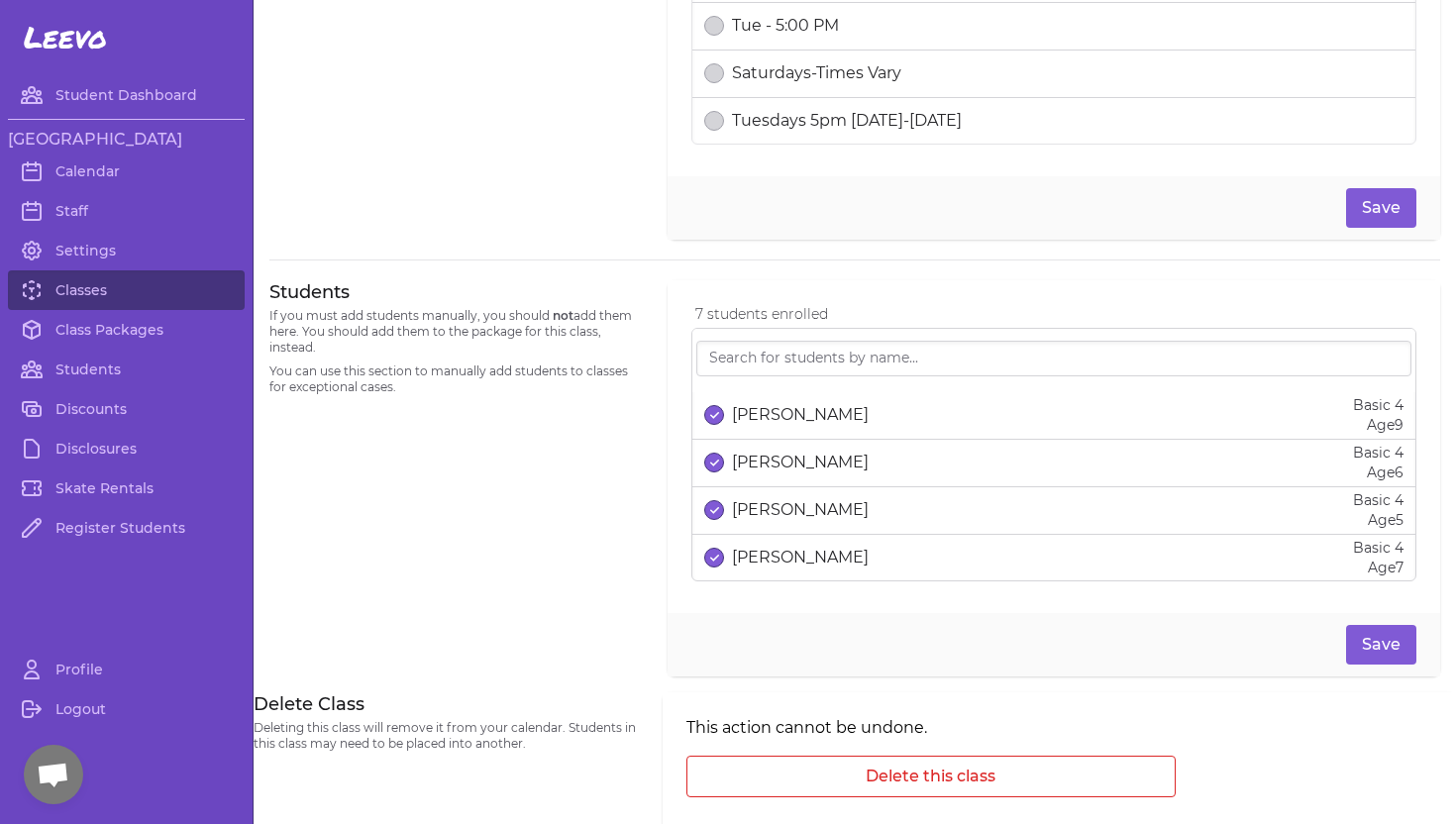 scroll, scrollTop: 1012, scrollLeft: 0, axis: vertical 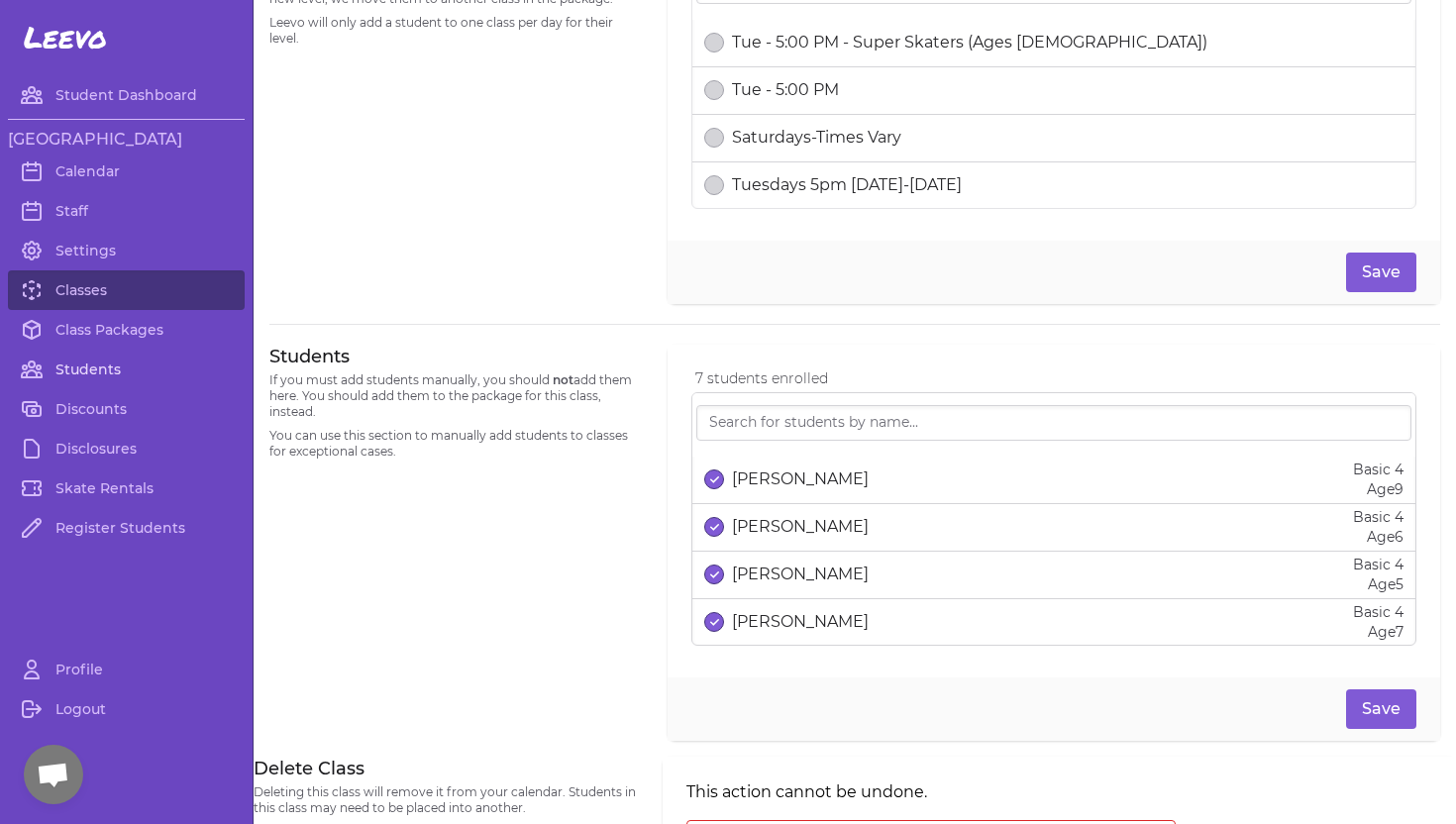 click on "Students" at bounding box center (126, 369) 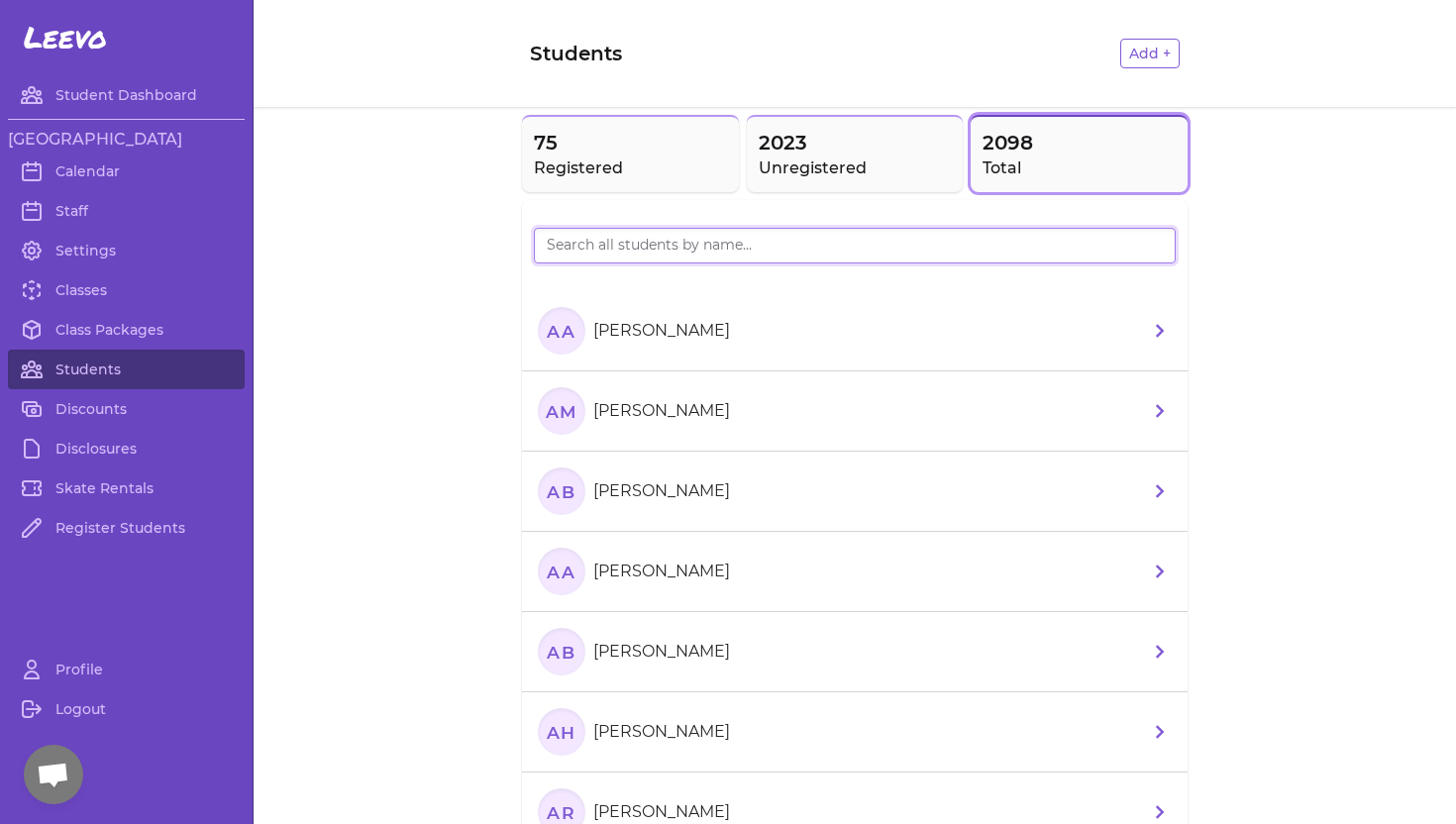 click at bounding box center [855, 246] 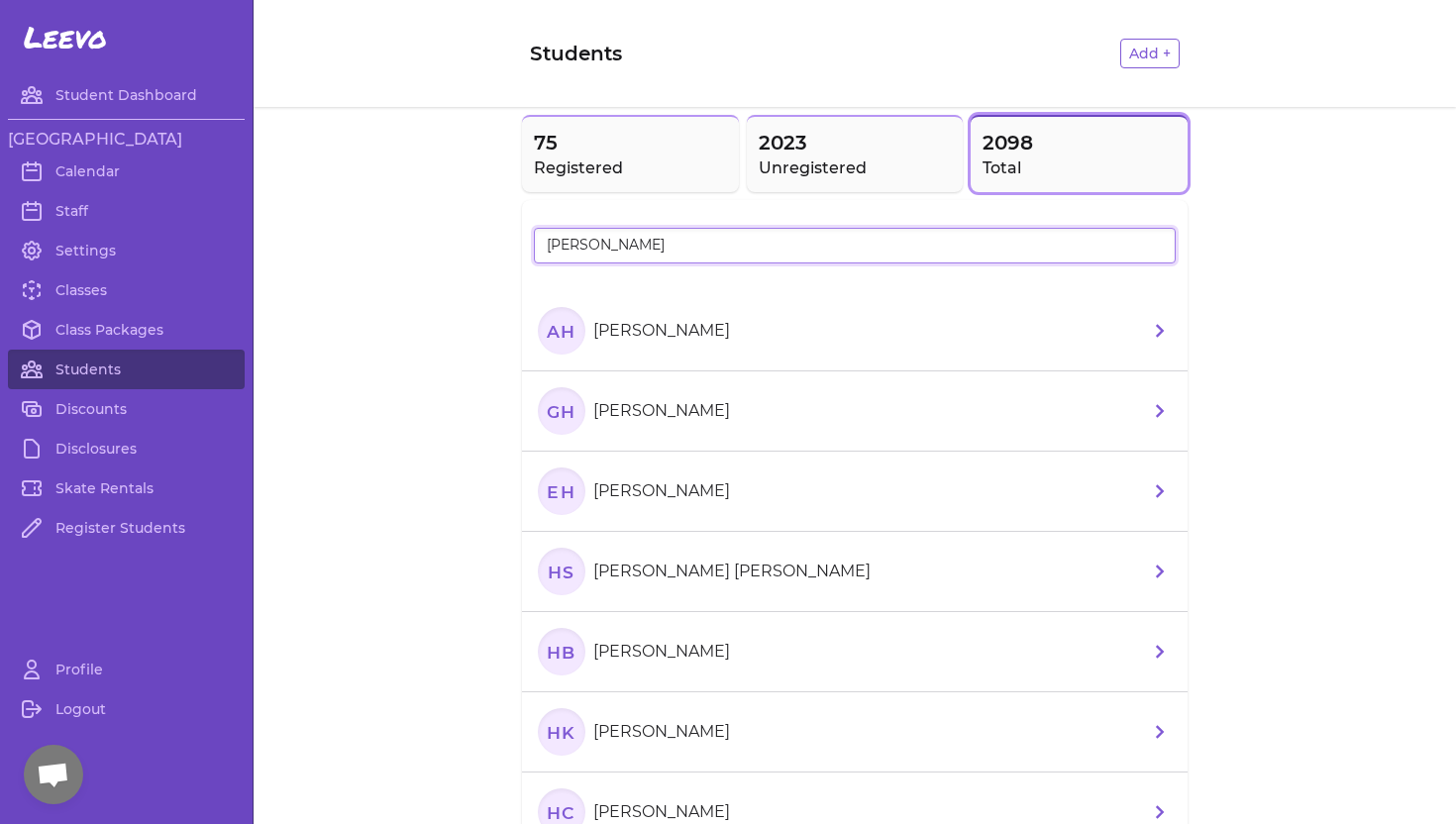 type on "[PERSON_NAME]" 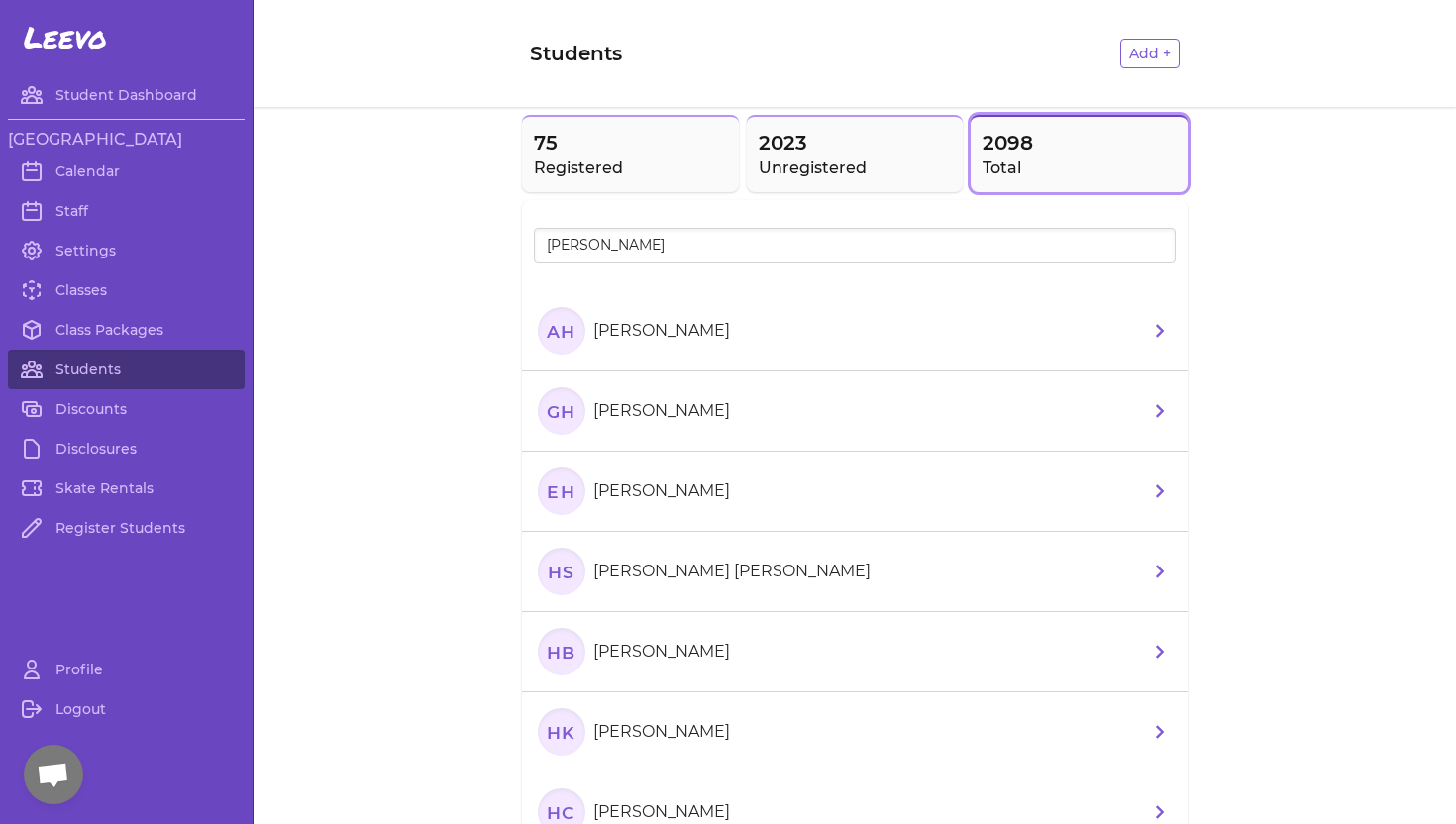 click on "[PERSON_NAME]" at bounding box center (662, 331) 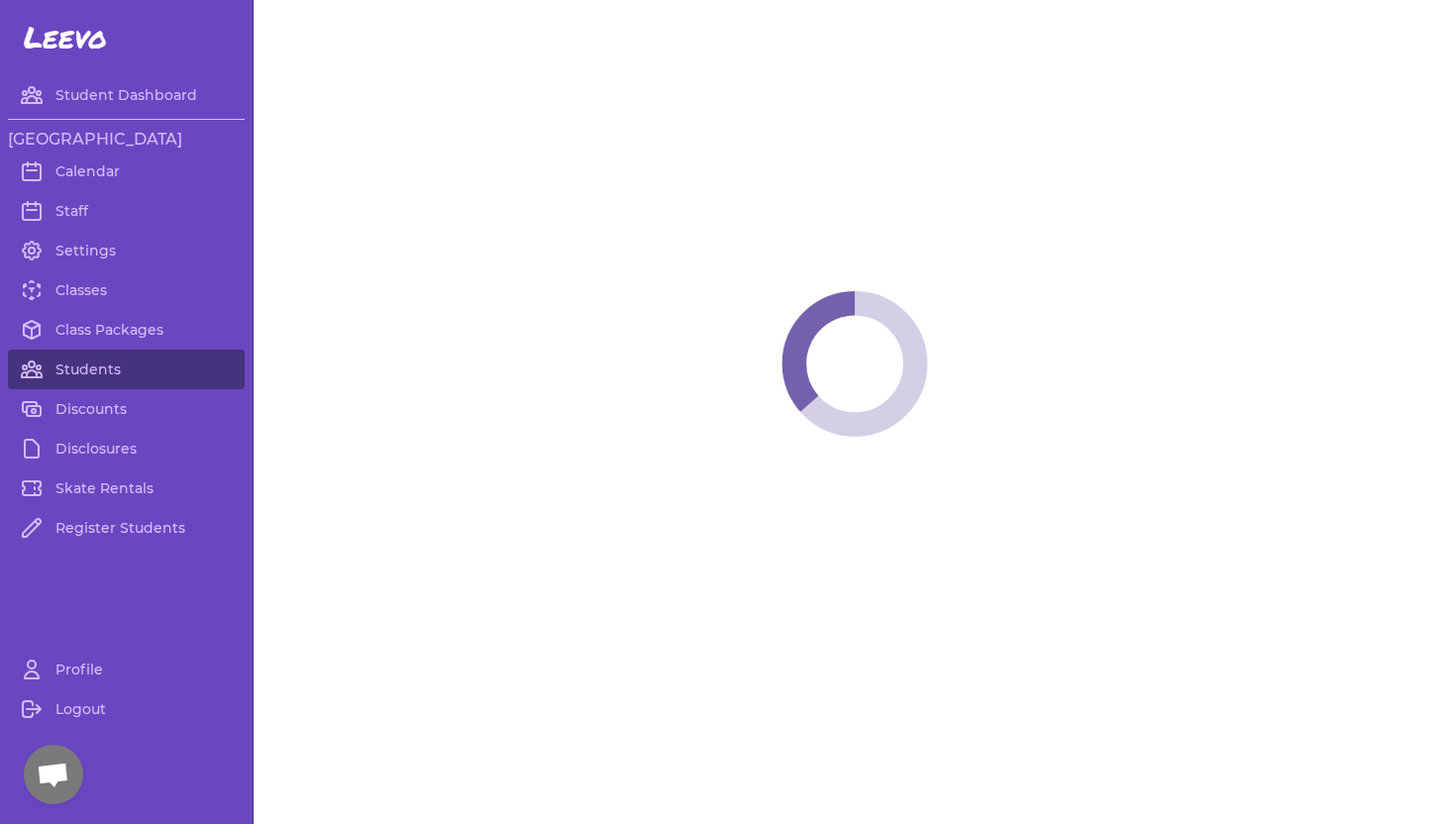 select on "ID" 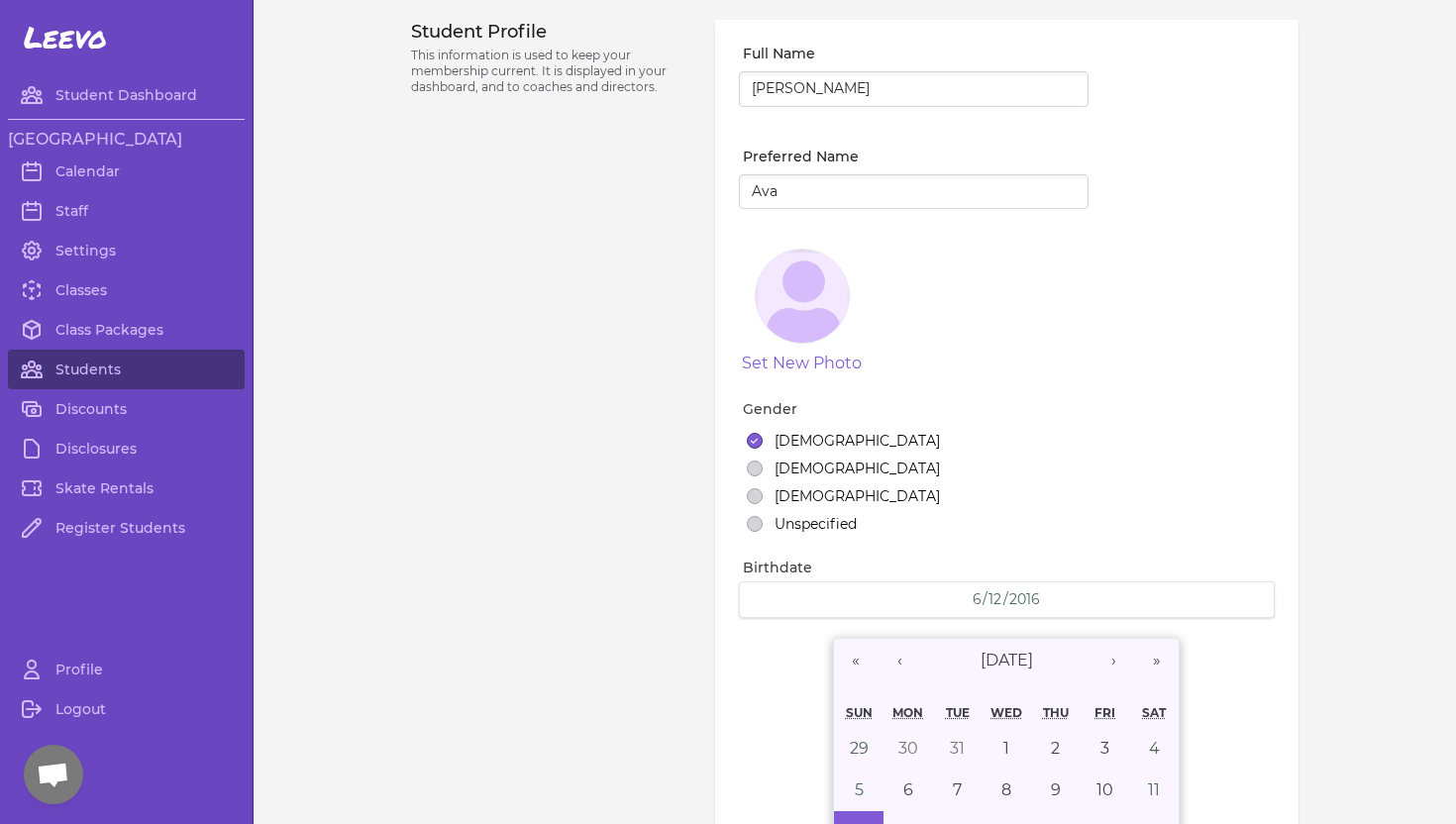 select on "6" 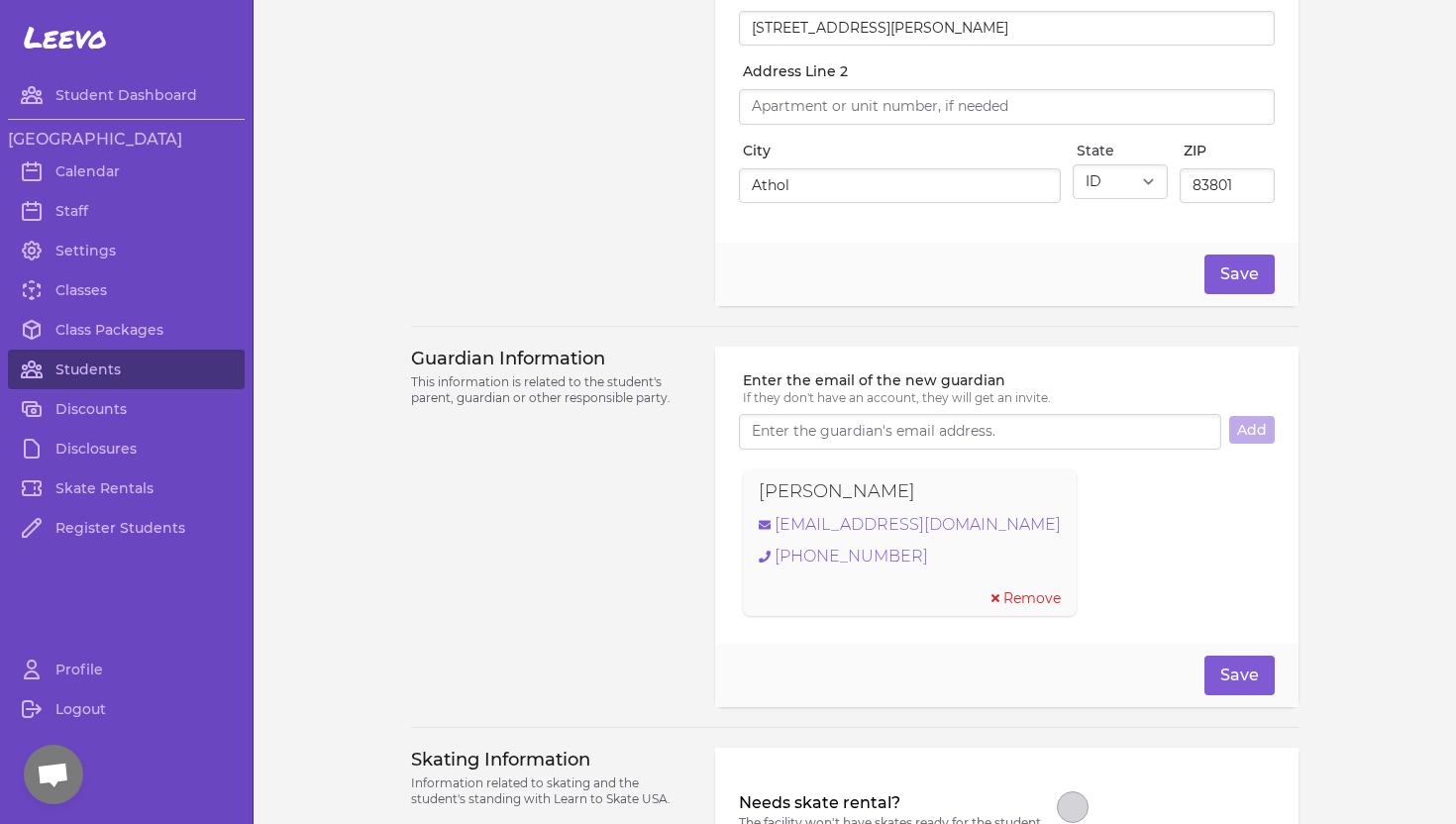 scroll, scrollTop: 1039, scrollLeft: 0, axis: vertical 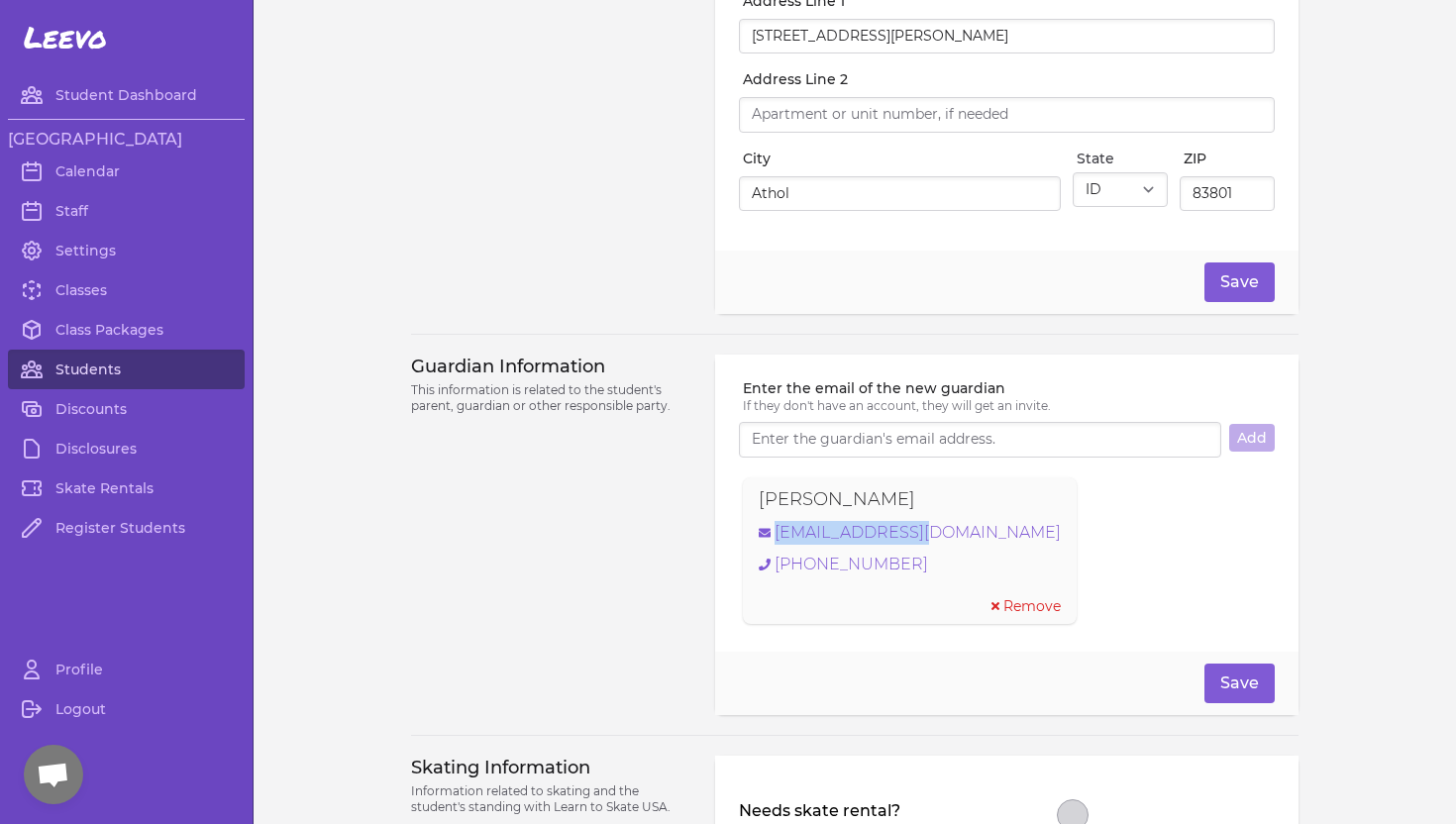 click on "Students" at bounding box center (126, 369) 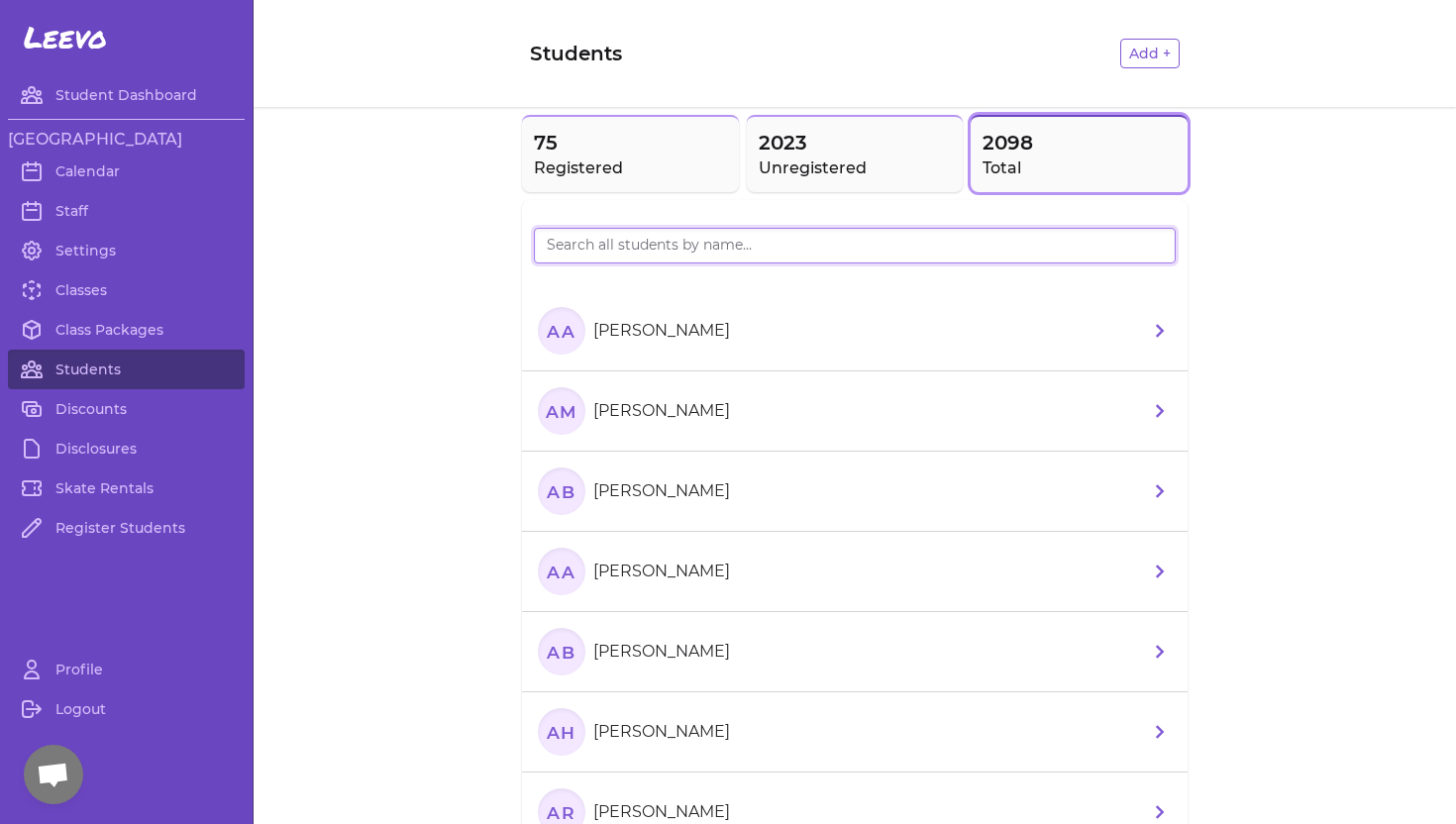 click at bounding box center (855, 246) 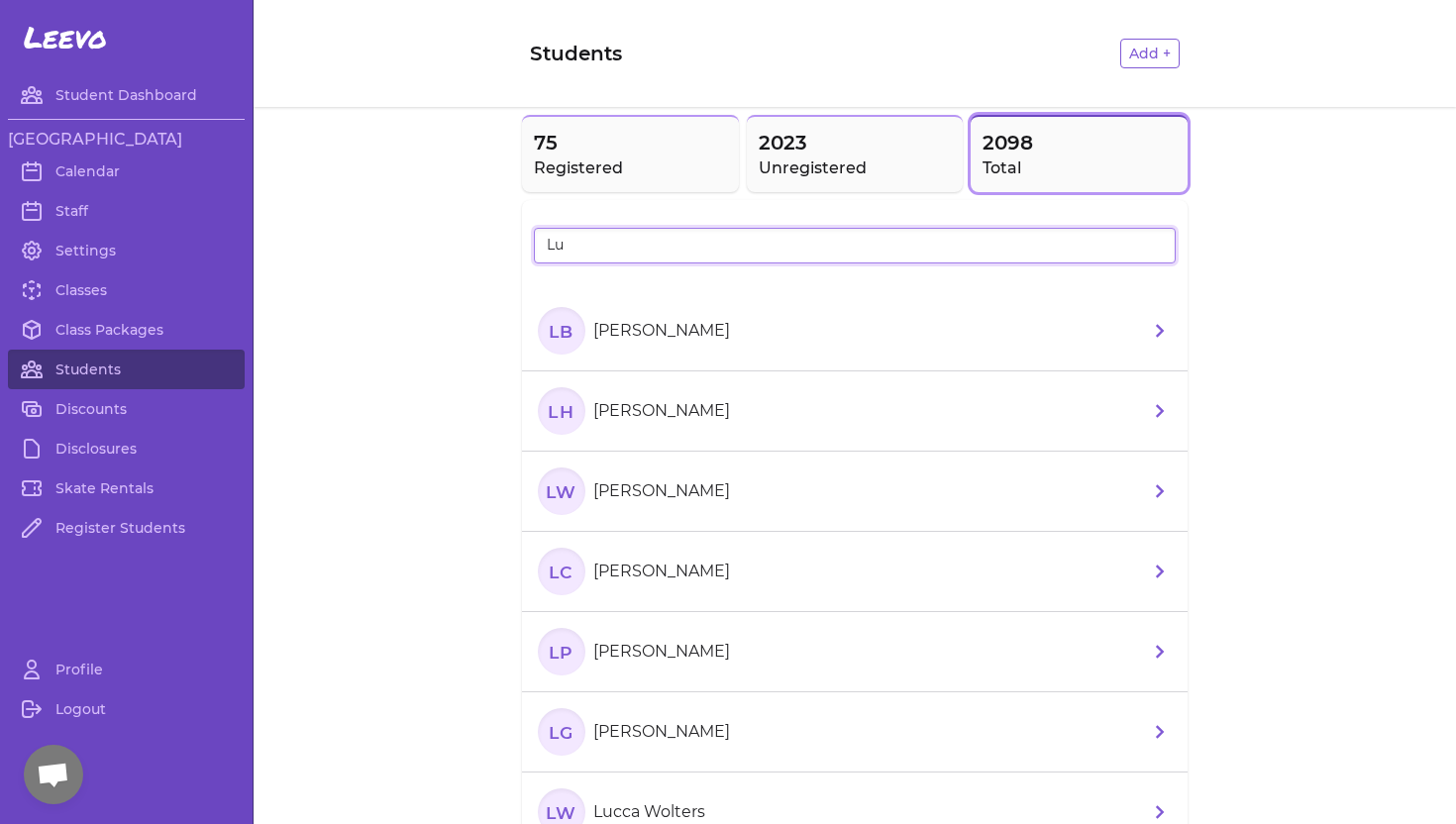 type on "L" 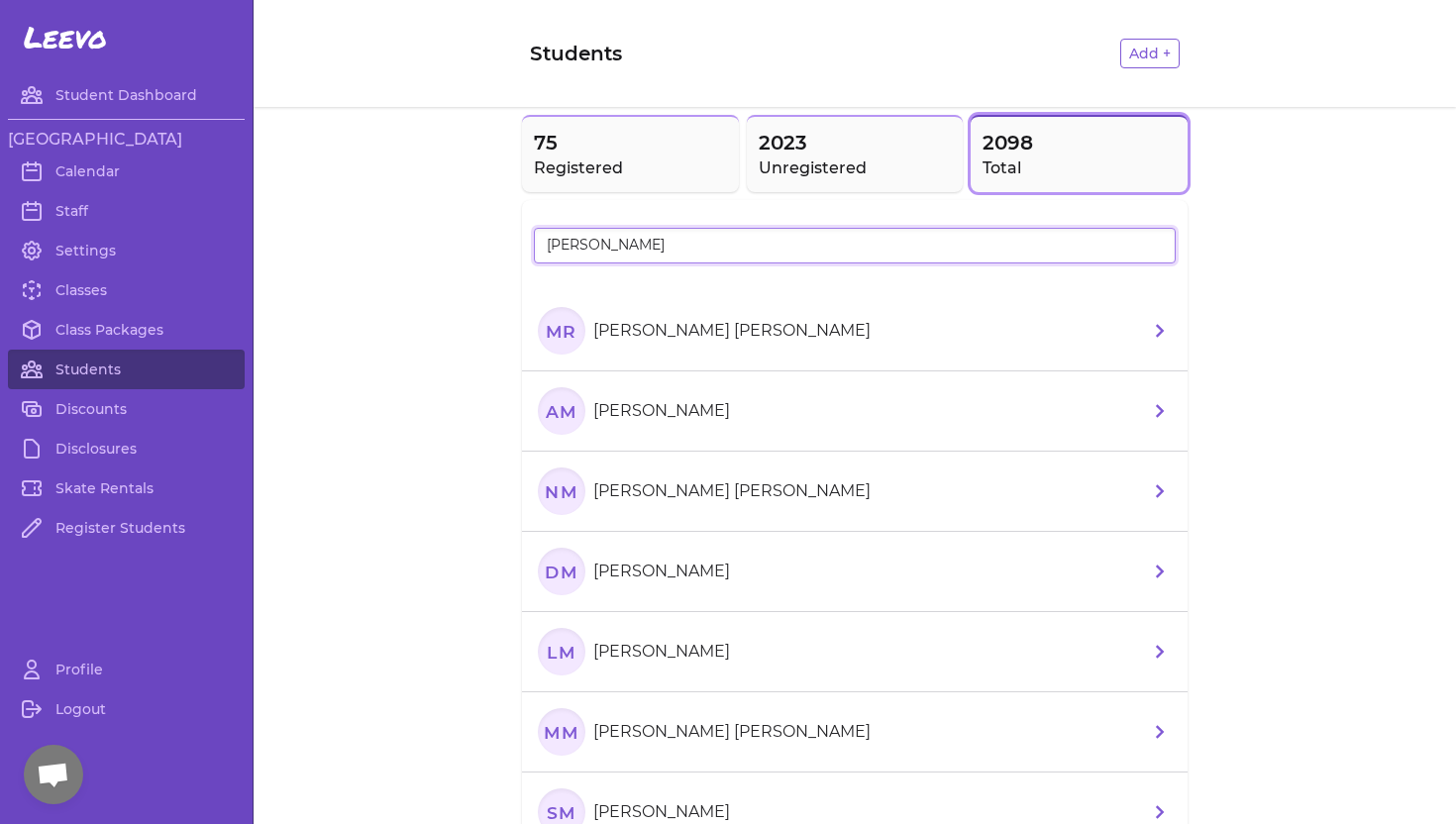 type on "[PERSON_NAME]" 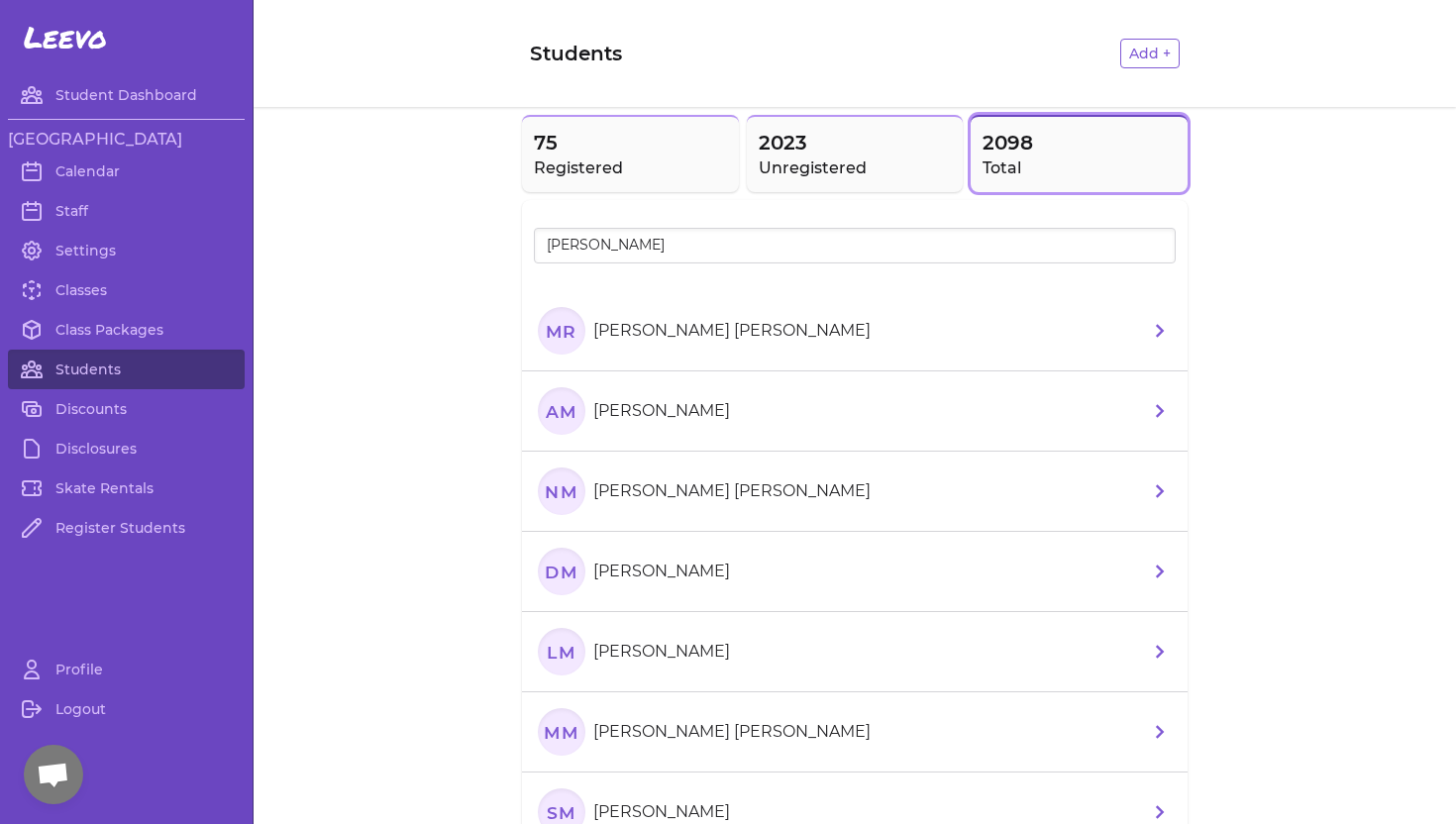 click on "[PERSON_NAME] [PERSON_NAME]" at bounding box center (732, 491) 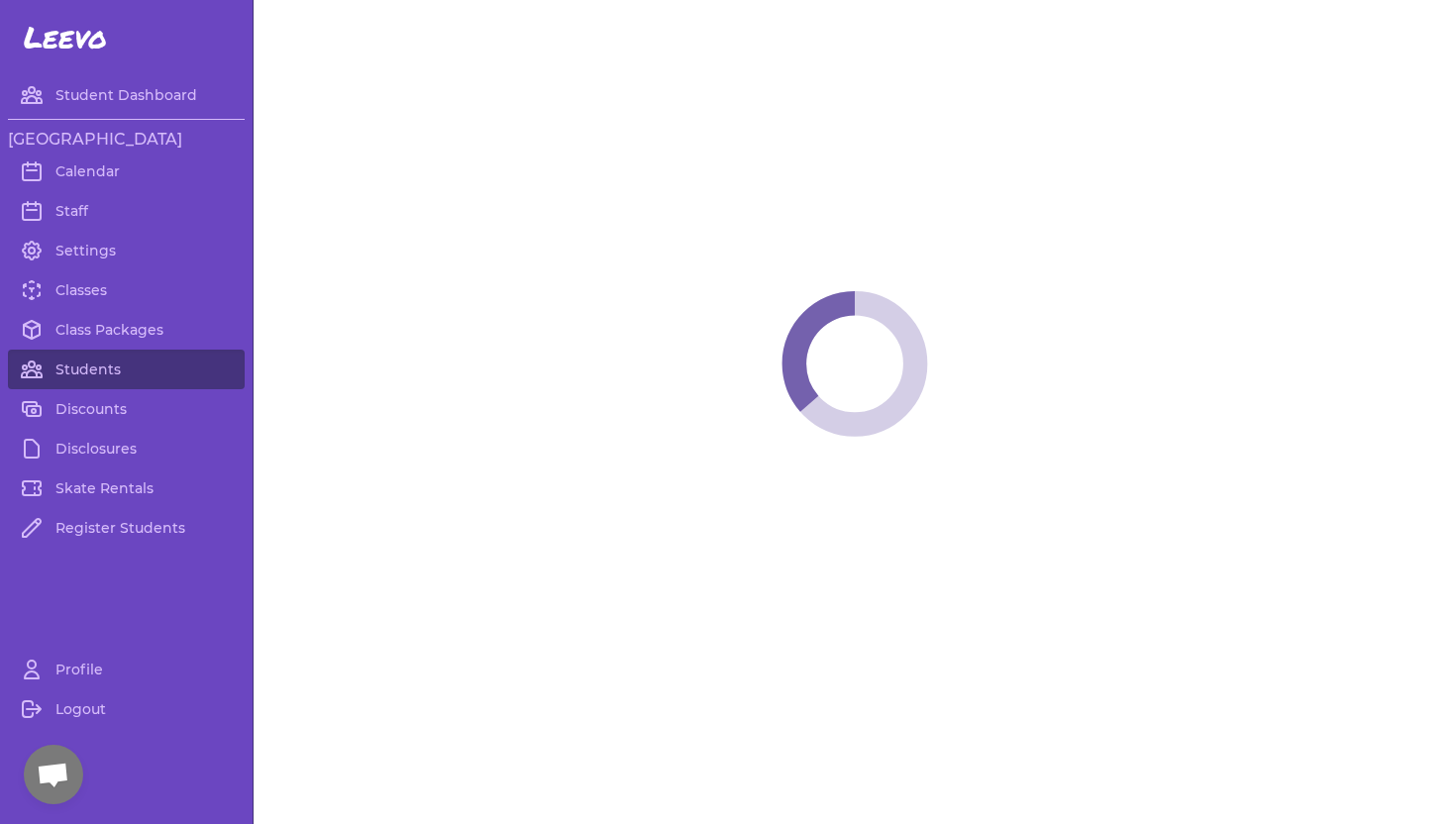 select on "ID" 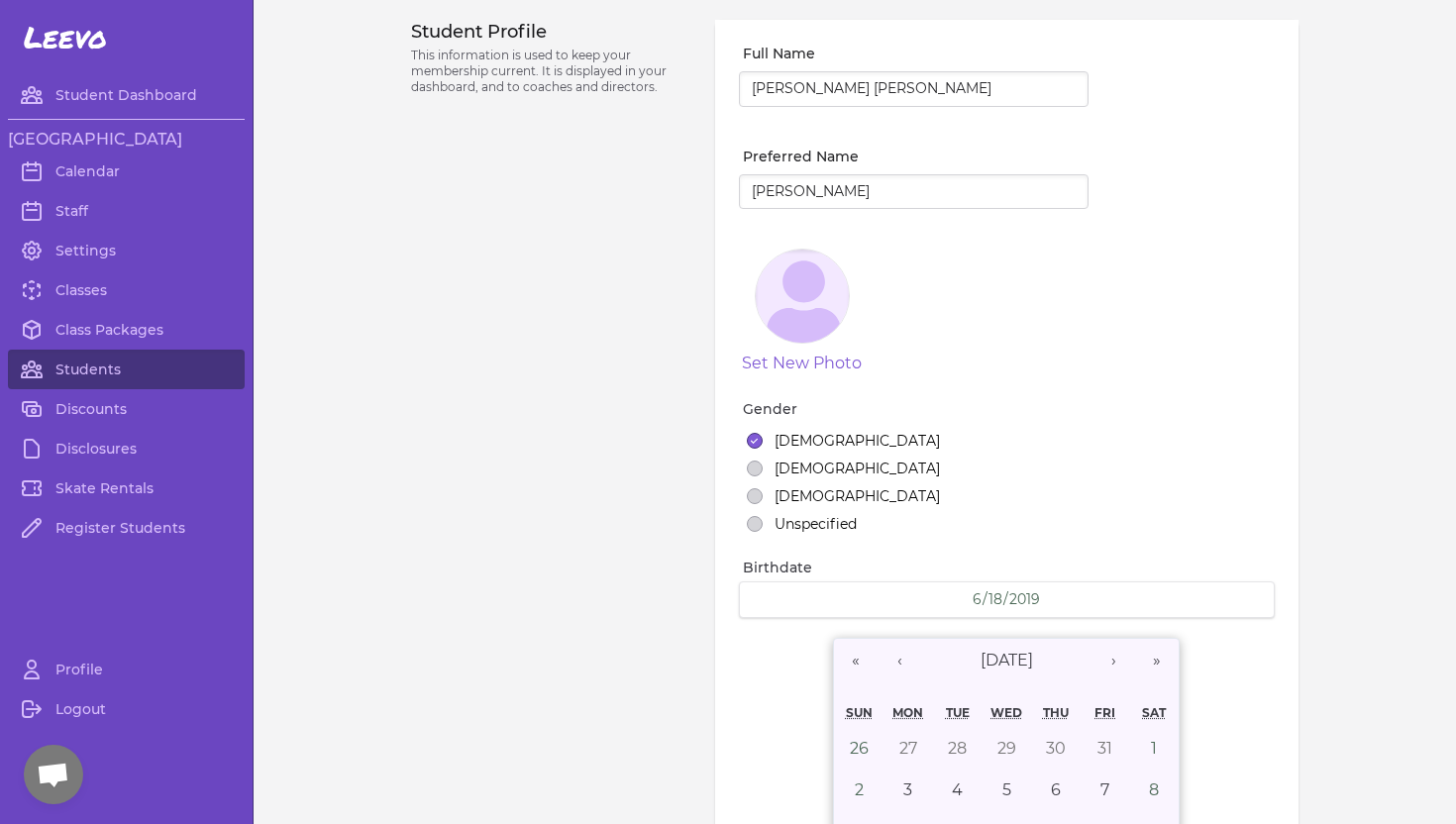 select on "5" 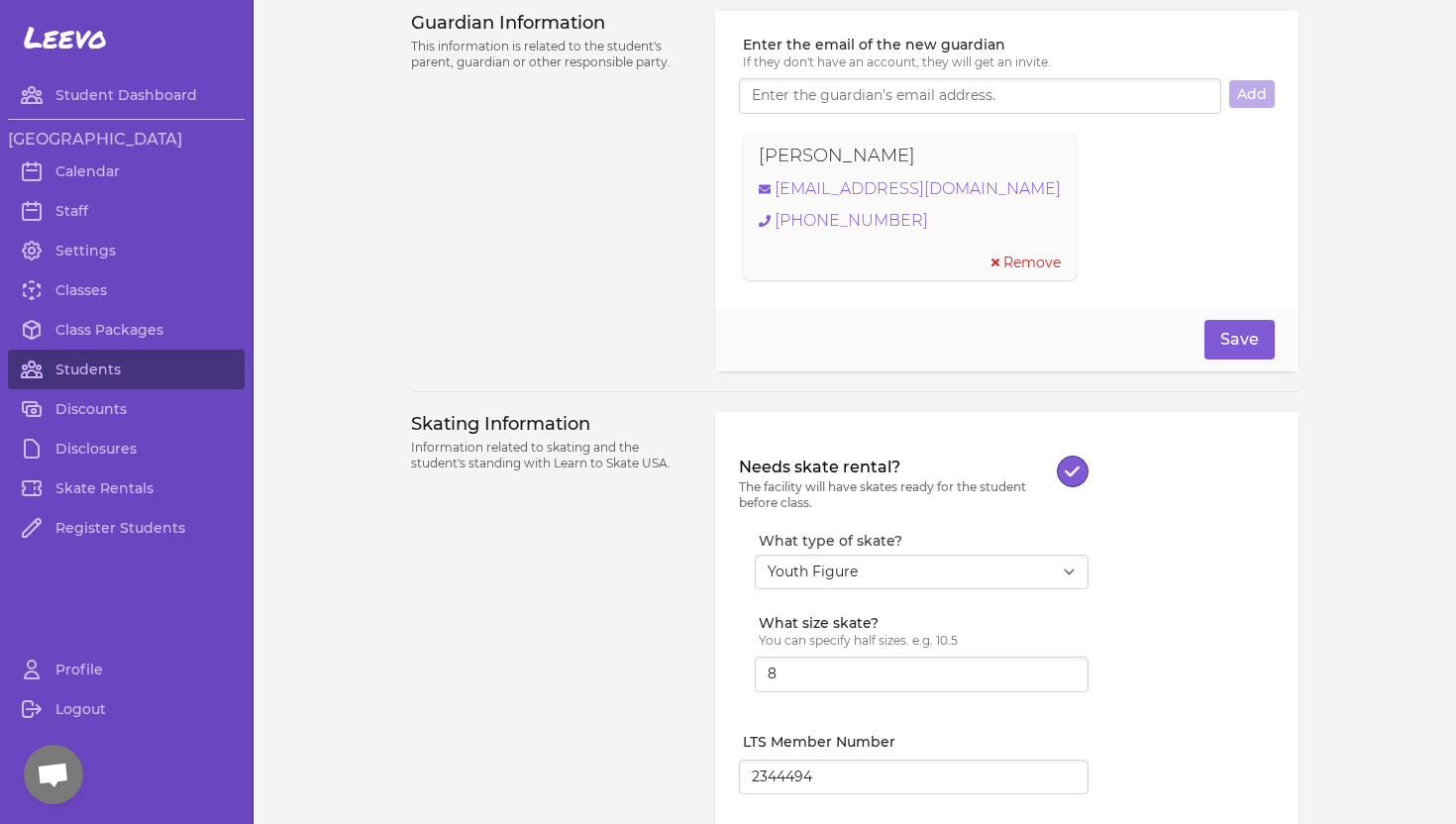 scroll, scrollTop: 1427, scrollLeft: 0, axis: vertical 